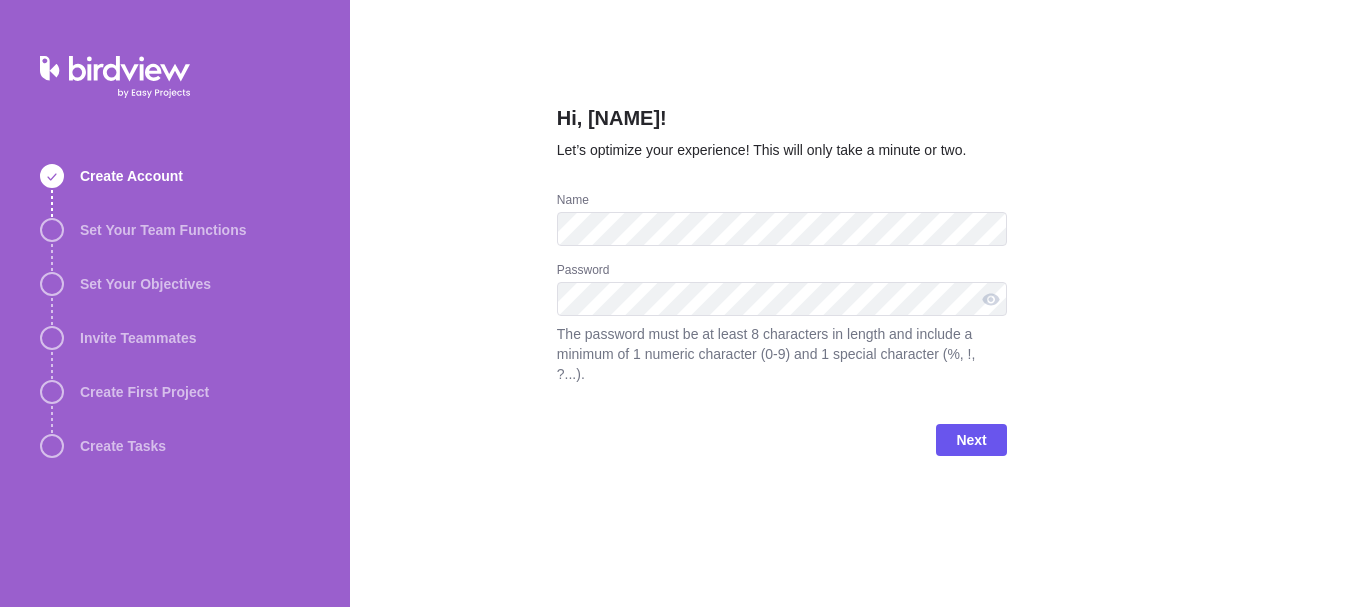scroll, scrollTop: 0, scrollLeft: 0, axis: both 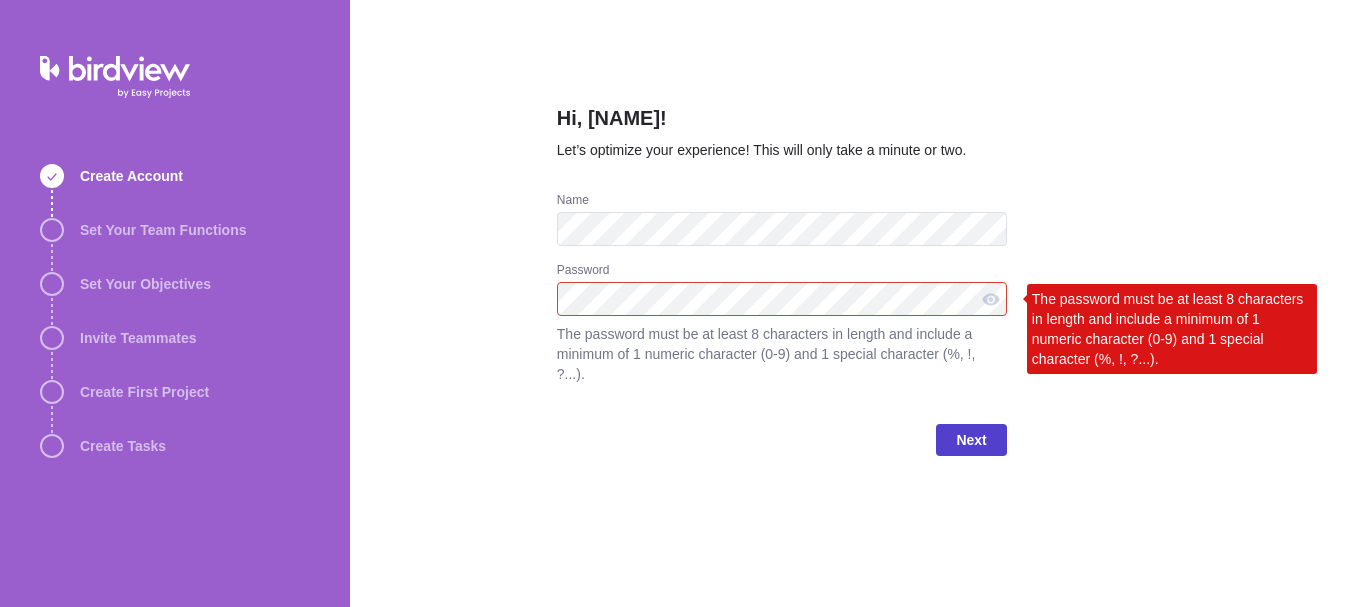 click on "Next" at bounding box center [971, 440] 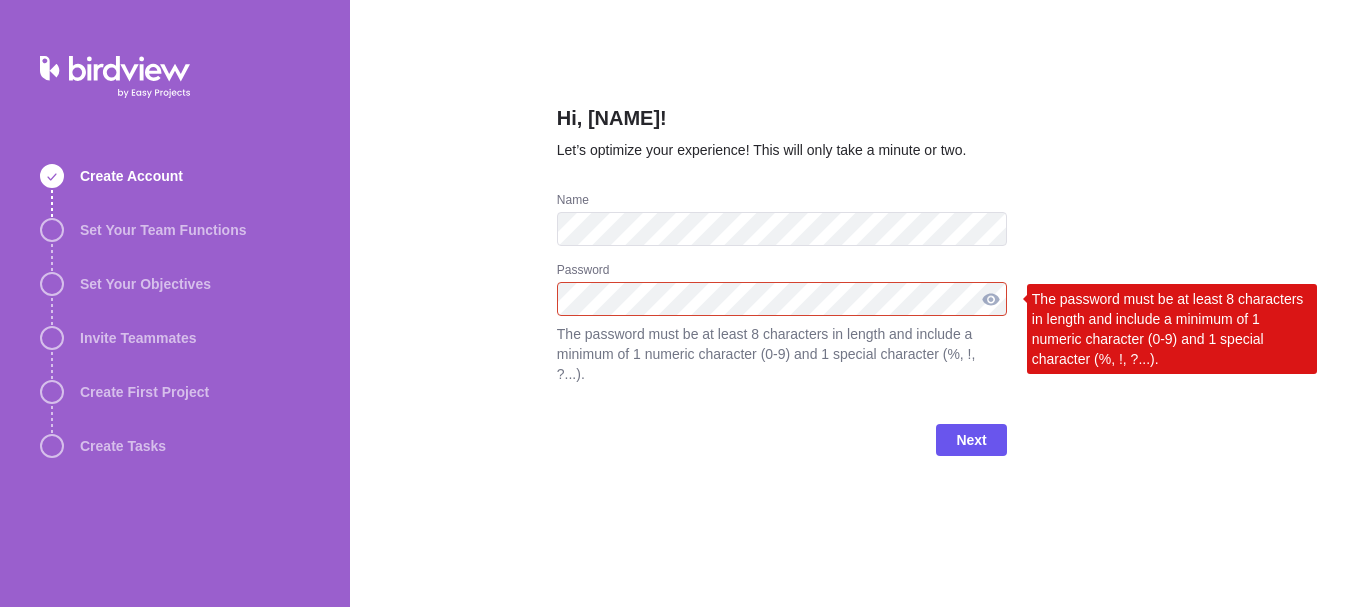 click at bounding box center [991, 299] 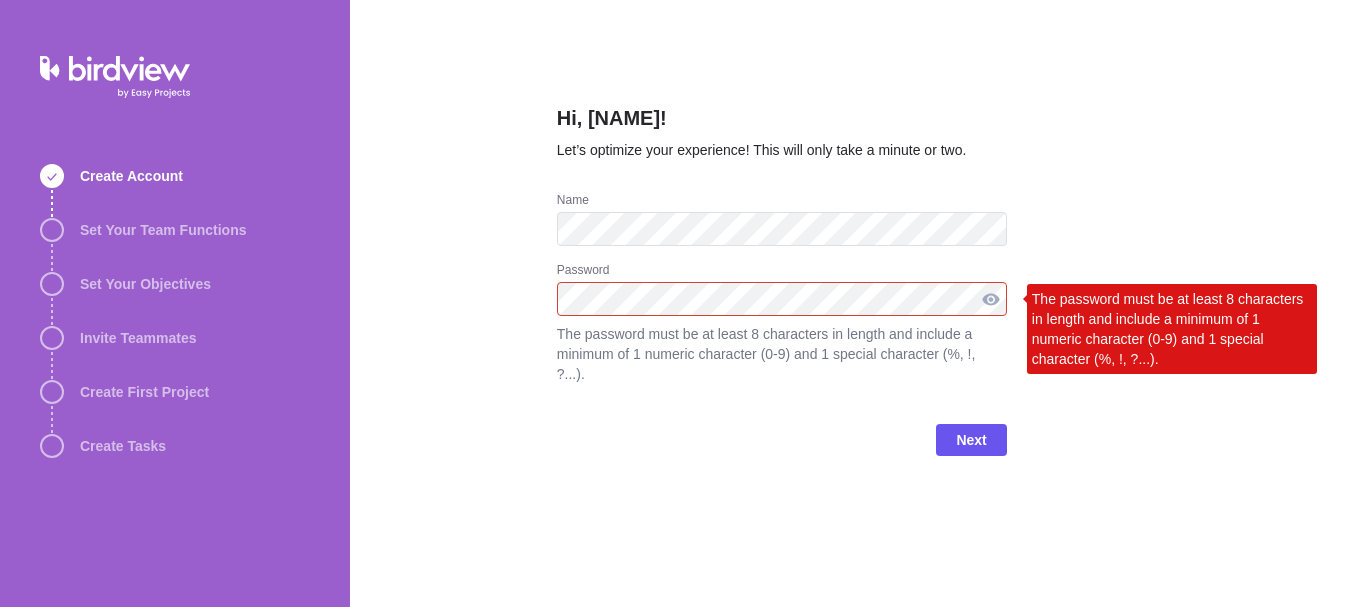 click at bounding box center [991, 299] 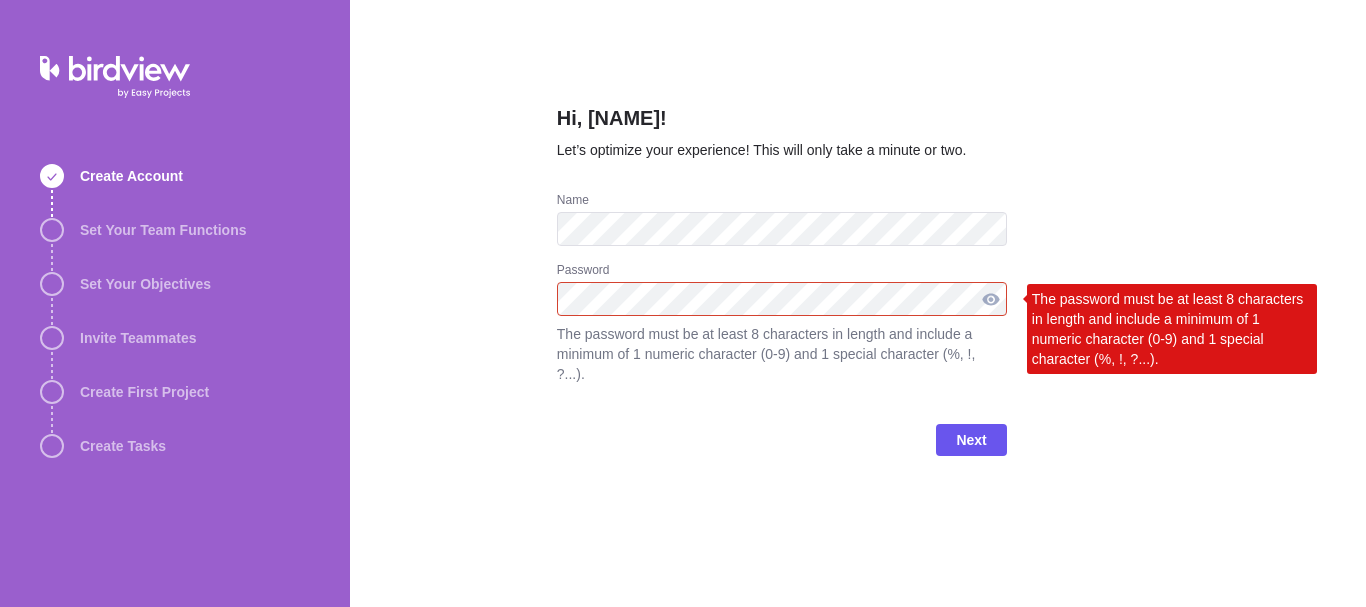 click at bounding box center [991, 299] 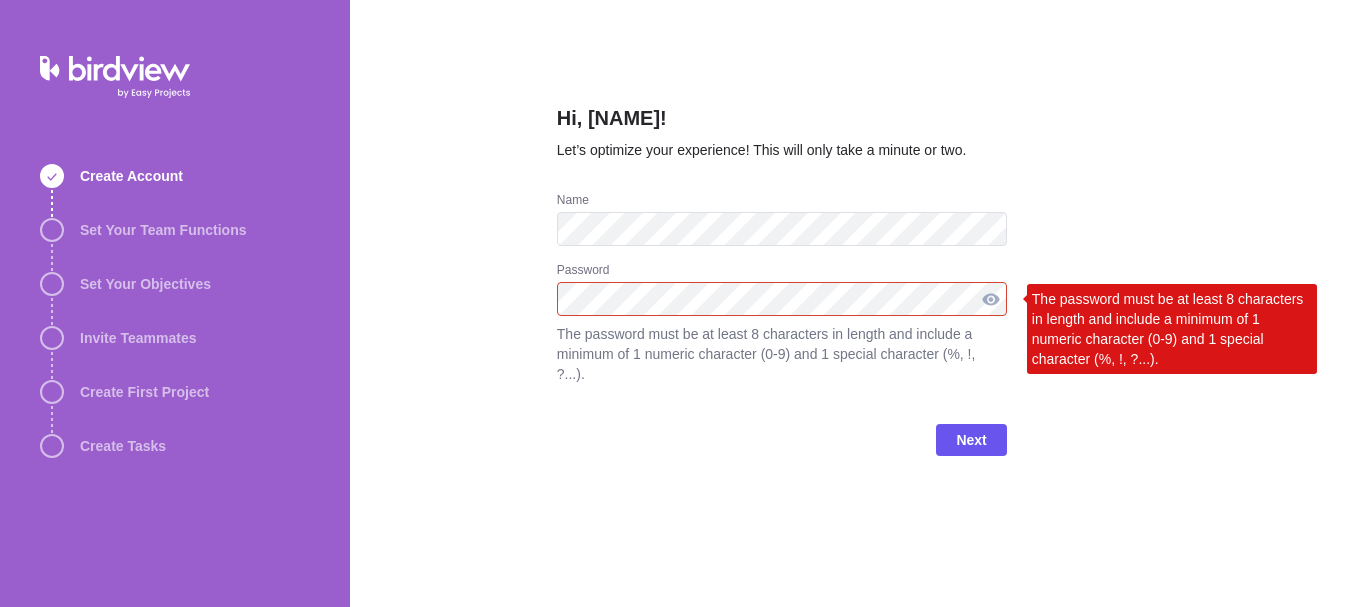 click at bounding box center (991, 299) 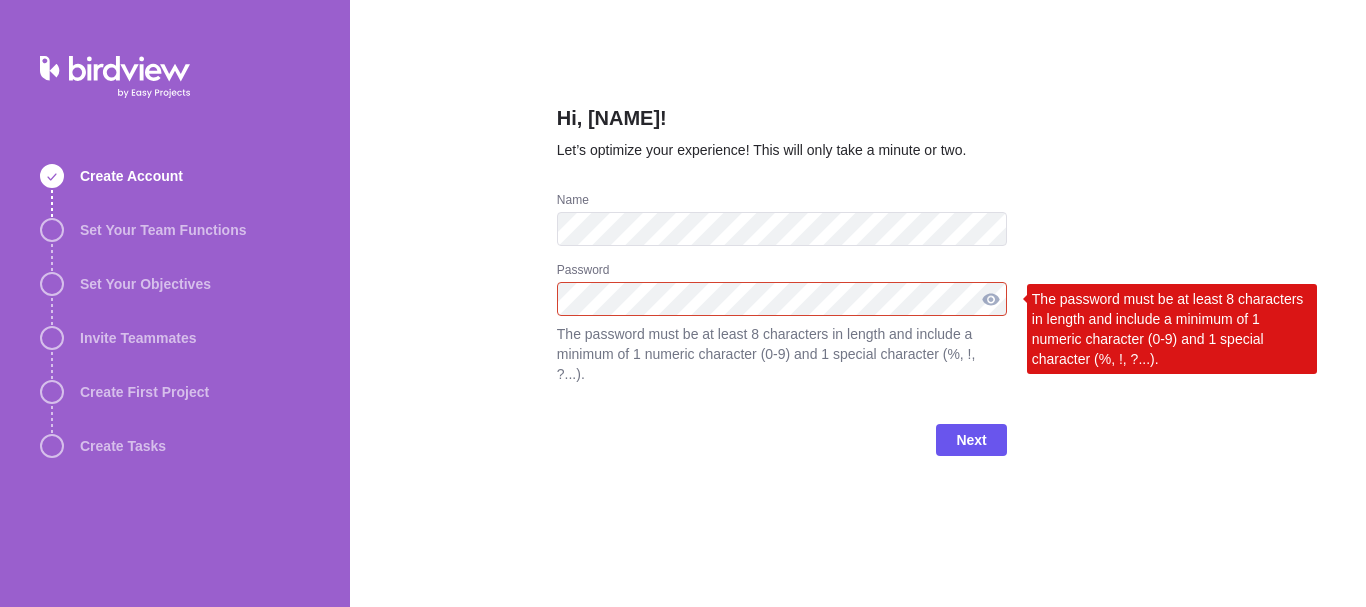 click at bounding box center (991, 299) 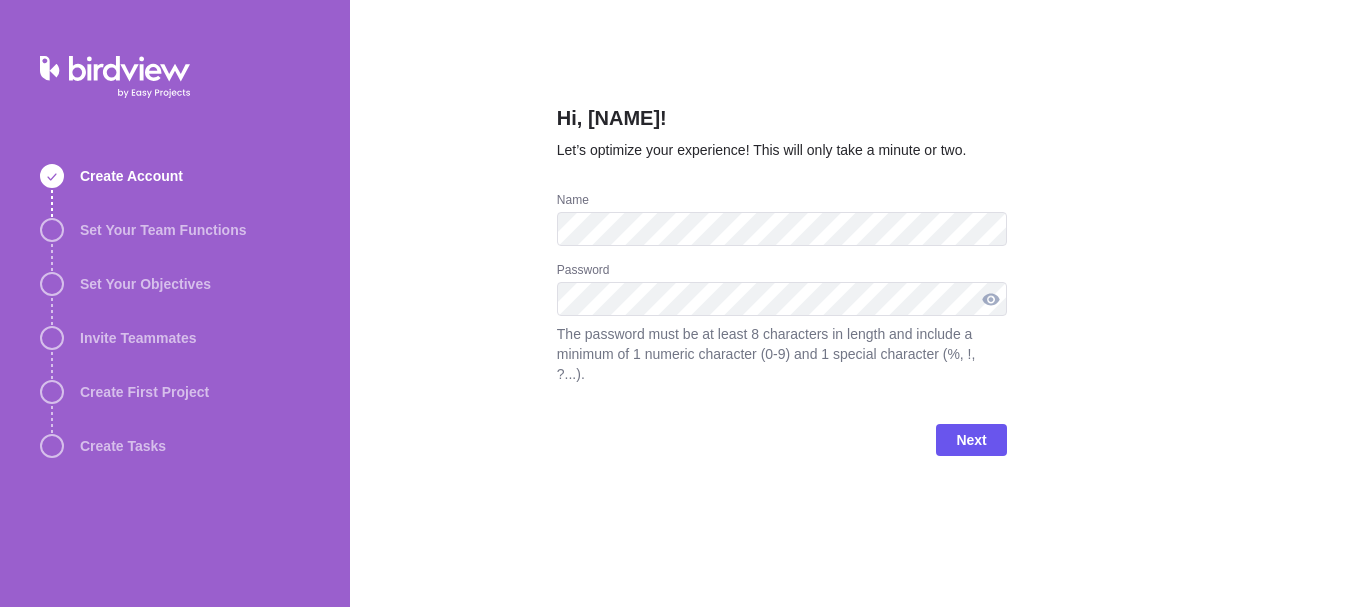 click at bounding box center (991, 299) 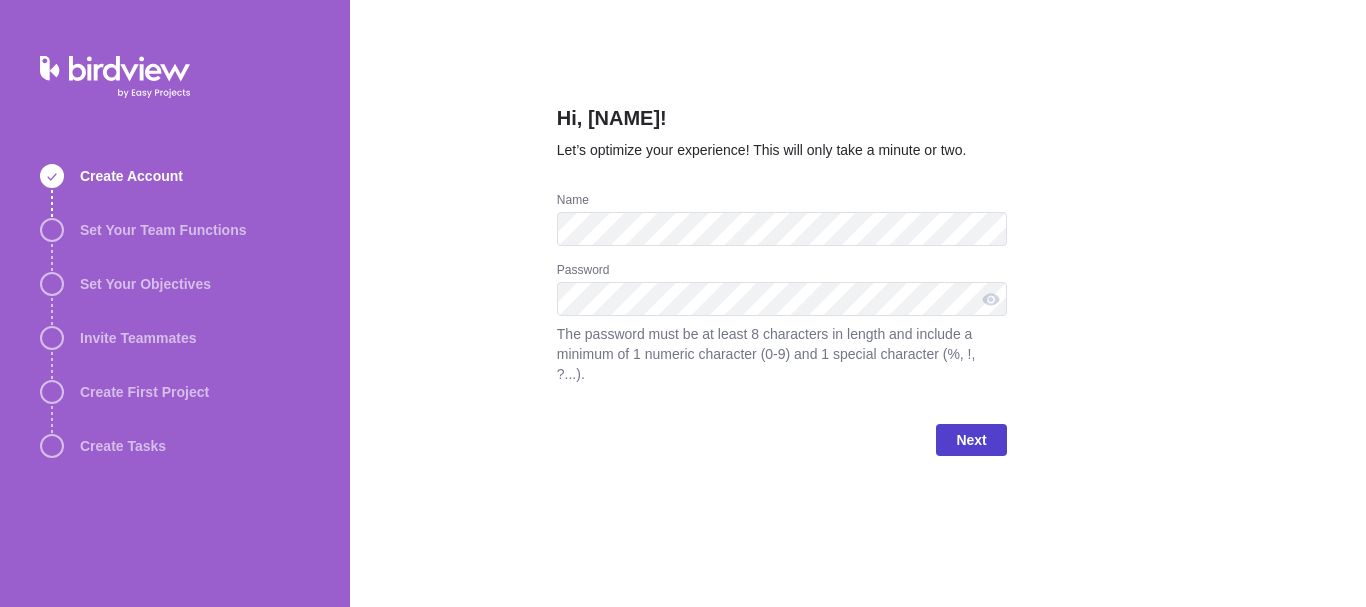 click on "Next" at bounding box center (971, 440) 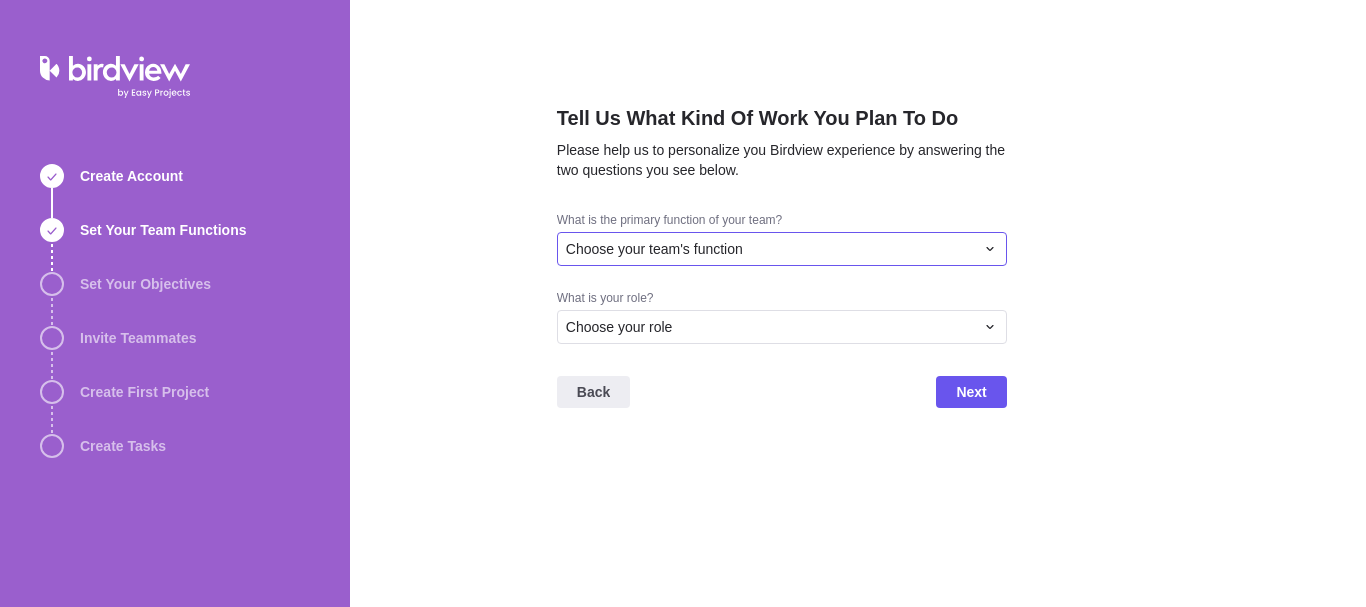 click on "Choose your team's function" at bounding box center (770, 249) 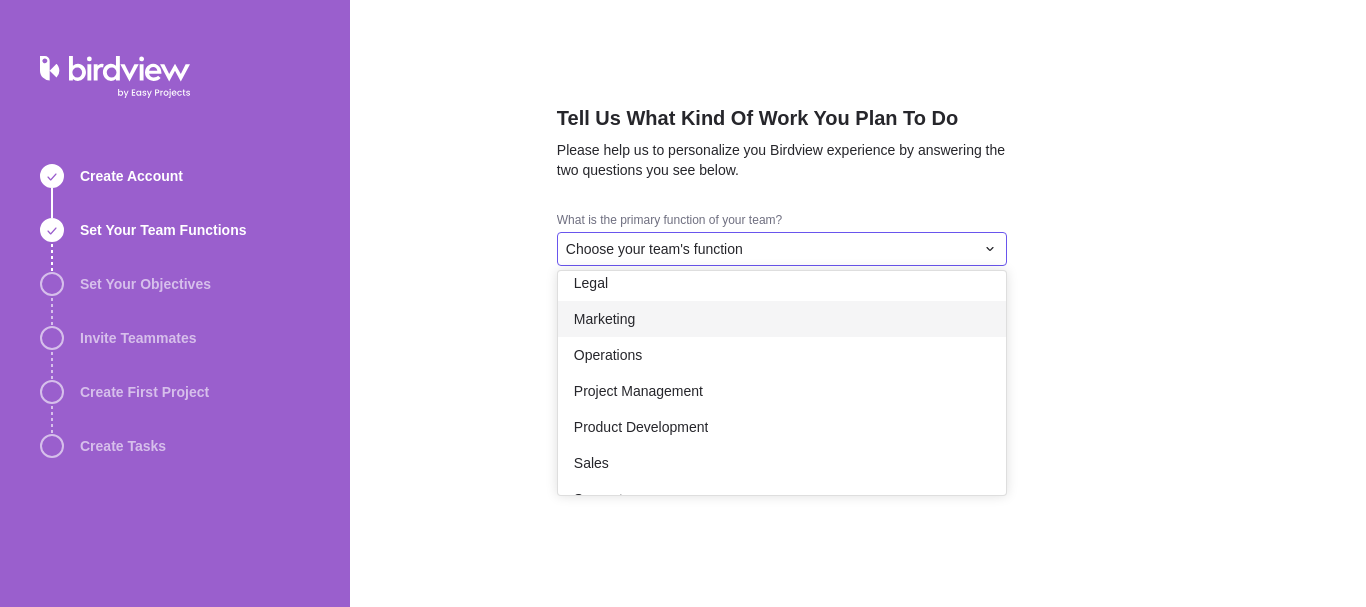 scroll, scrollTop: 300, scrollLeft: 0, axis: vertical 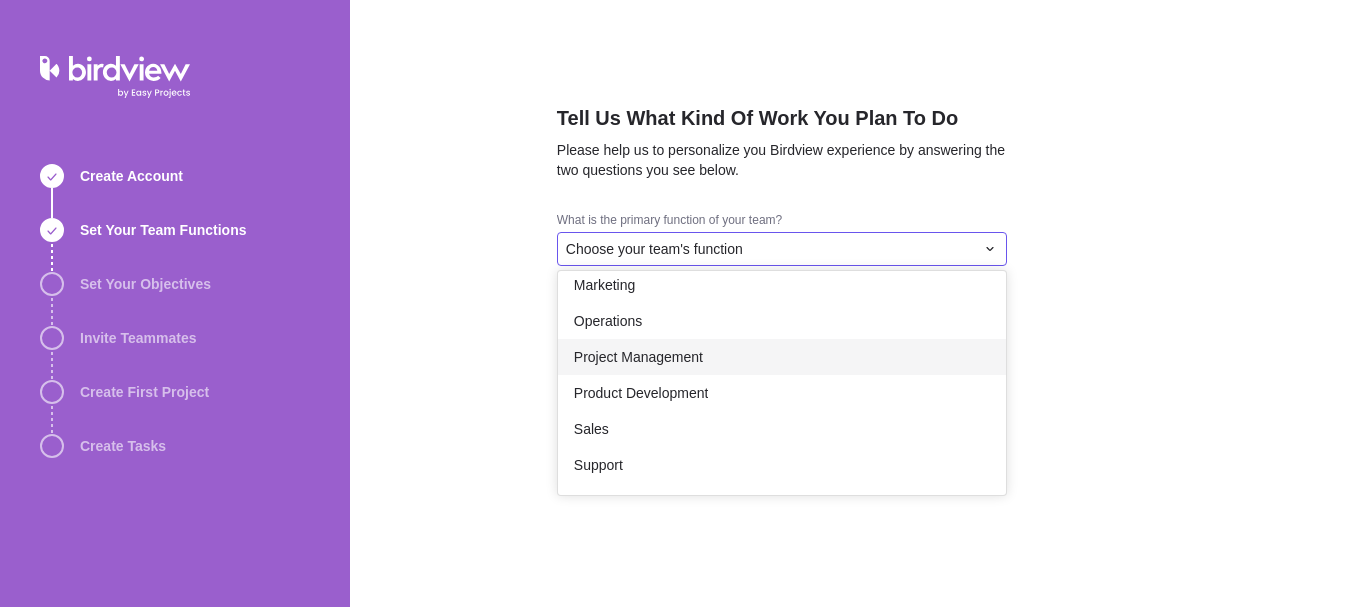 click on "Project Management" at bounding box center (638, 357) 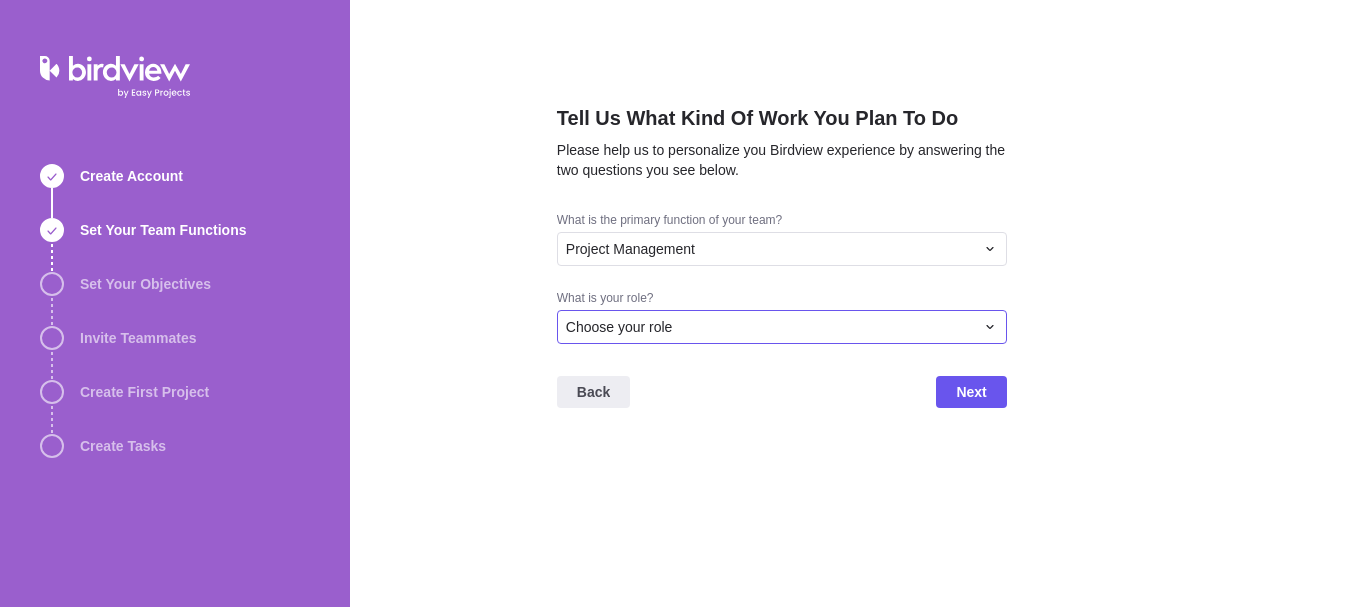 click on "Choose your role" at bounding box center [782, 327] 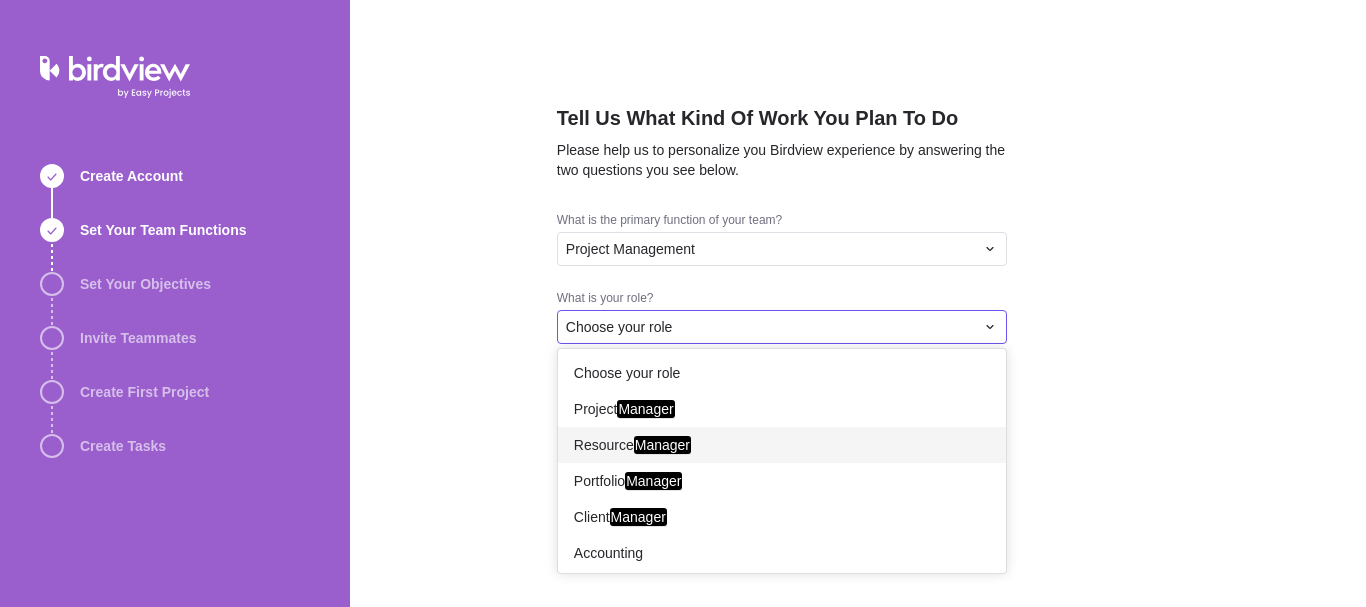 scroll, scrollTop: 0, scrollLeft: 0, axis: both 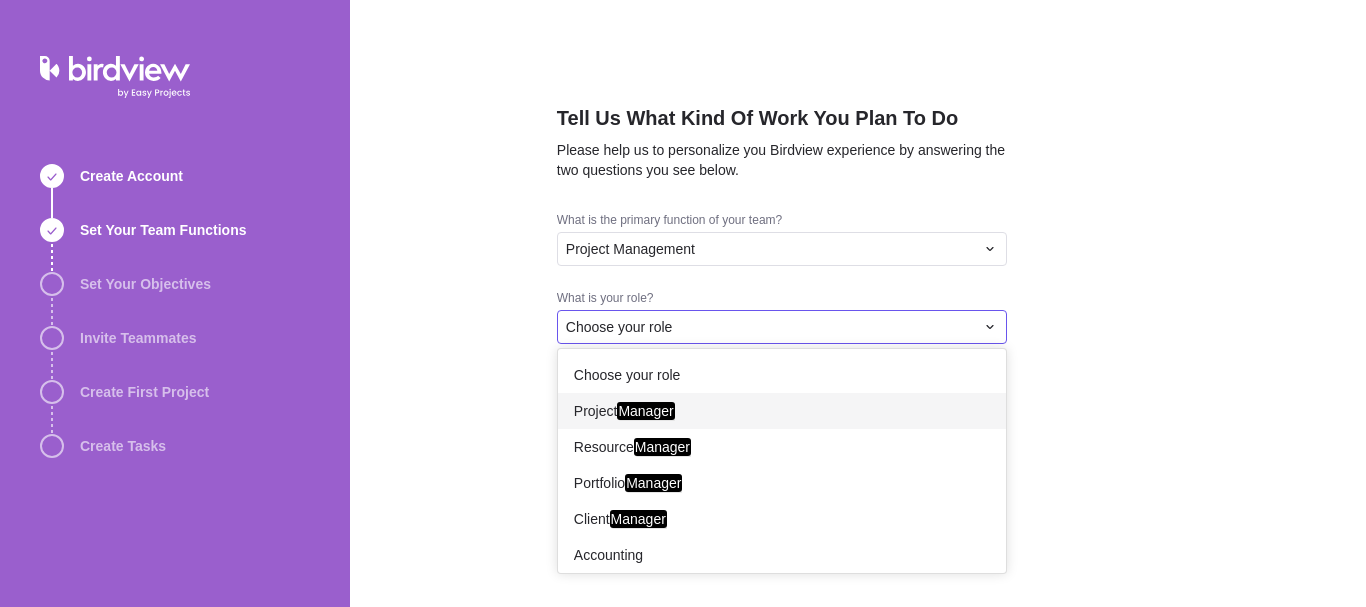 click on "Manager" at bounding box center [645, 411] 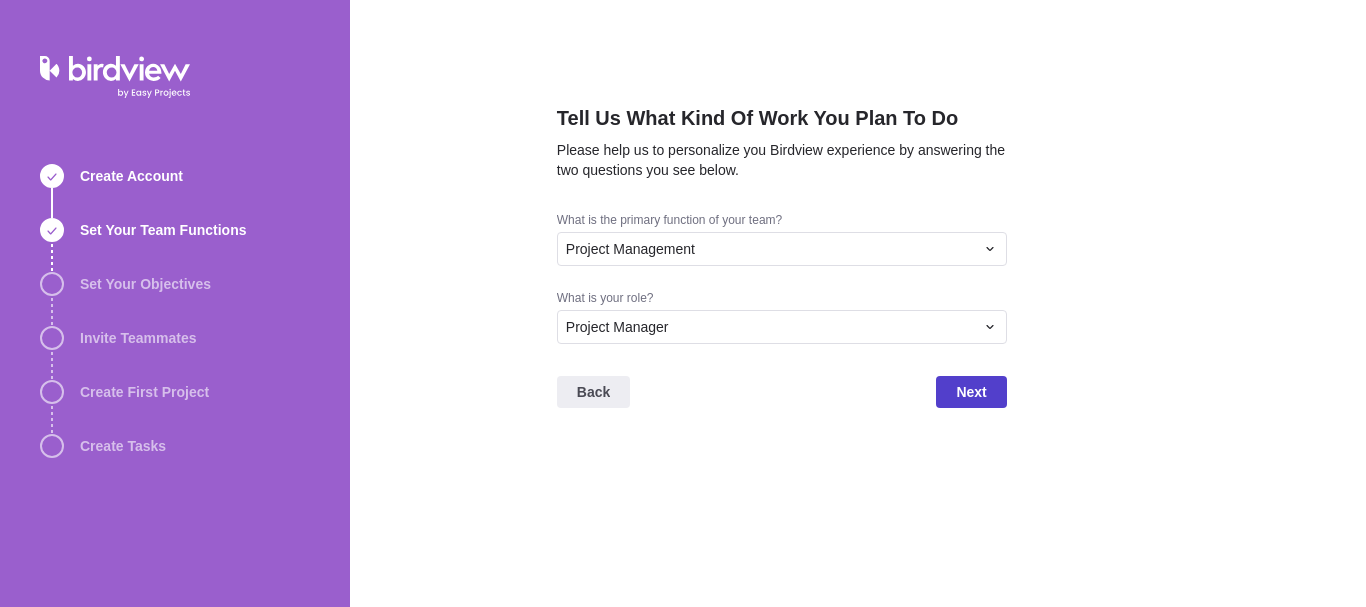 click on "Next" at bounding box center (971, 392) 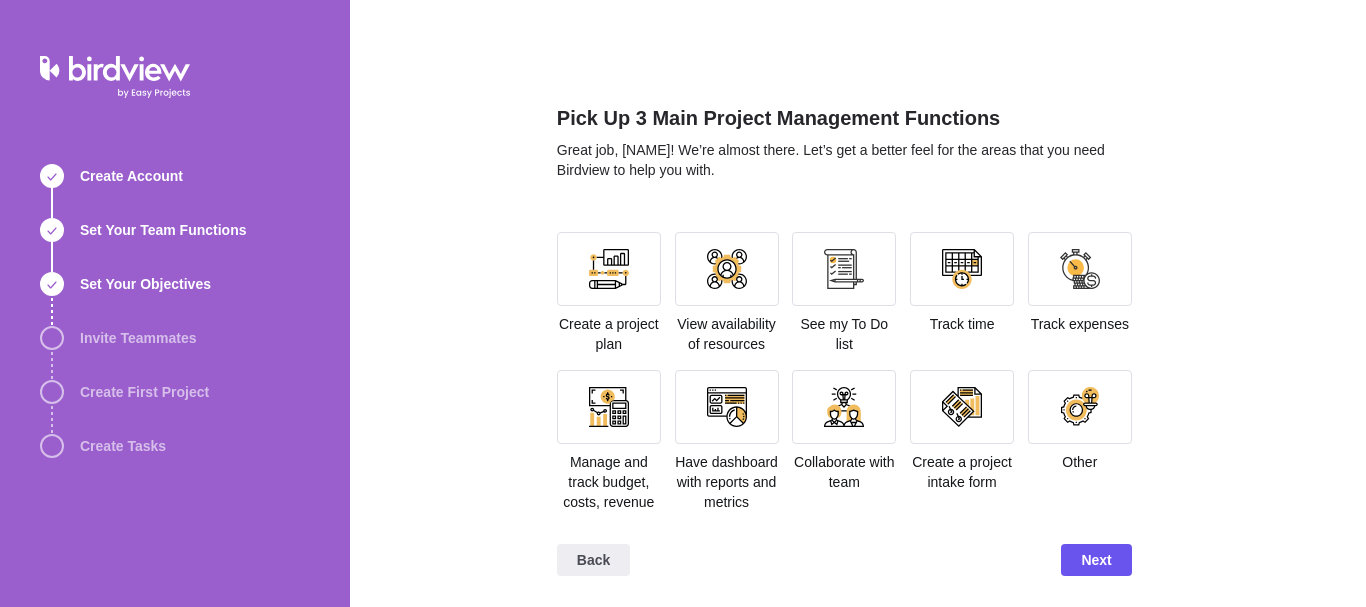 scroll, scrollTop: 1, scrollLeft: 0, axis: vertical 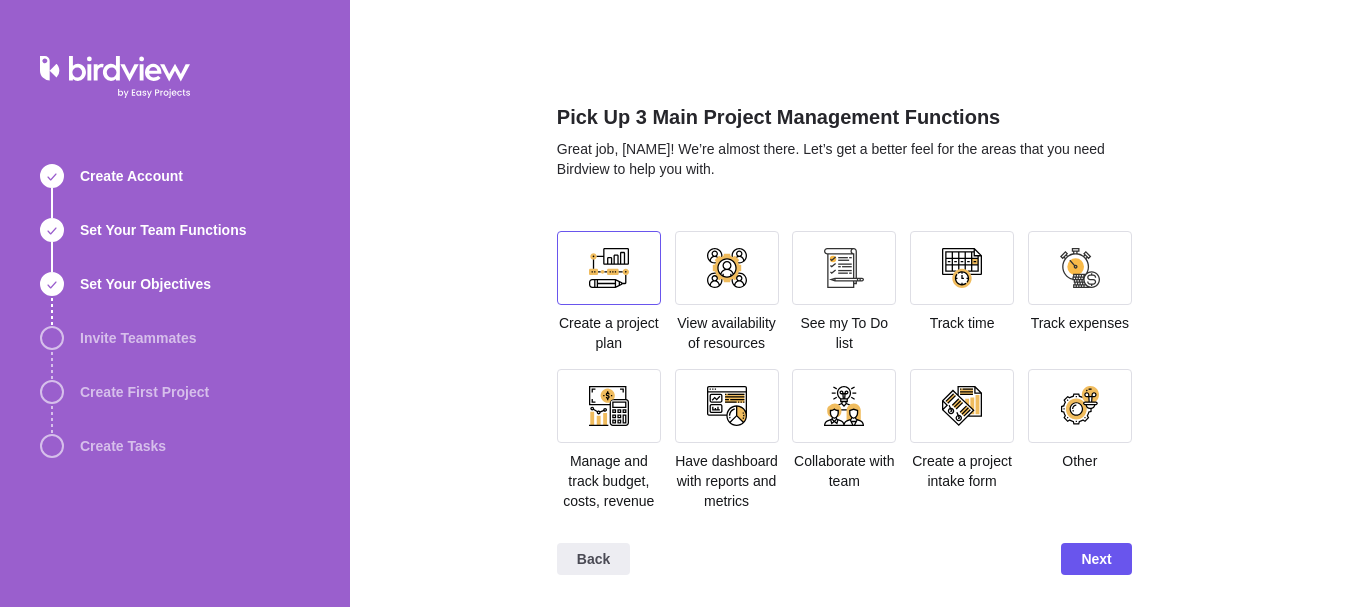 click at bounding box center (609, 268) 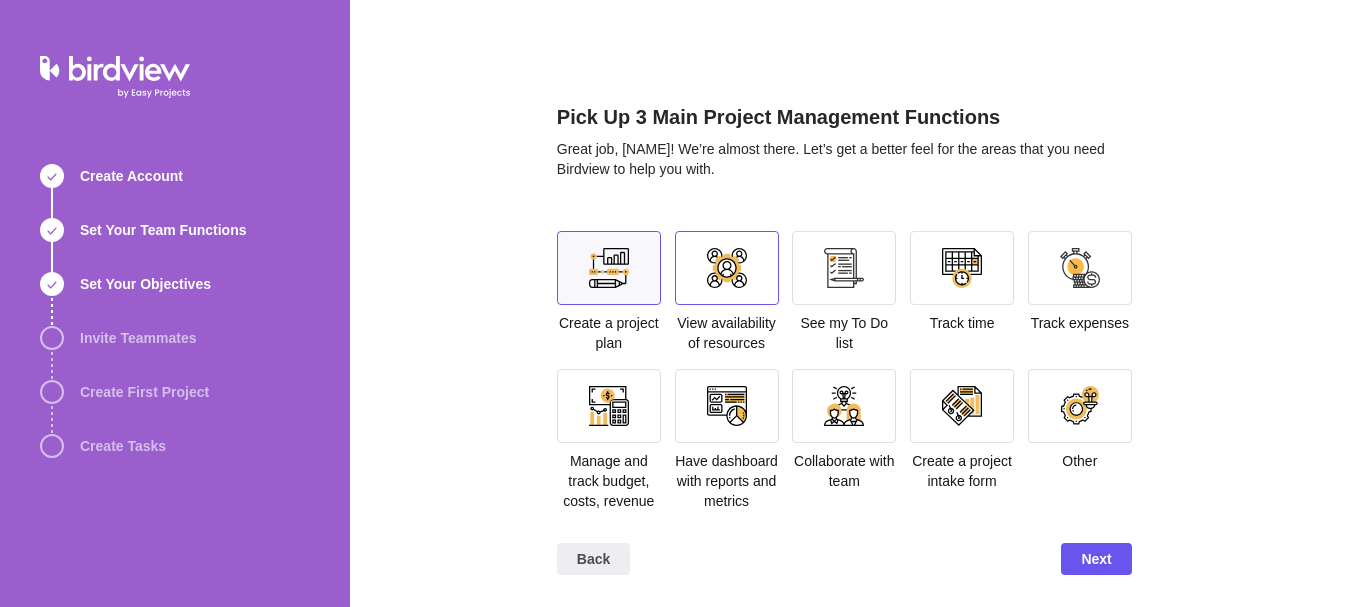 click at bounding box center [727, 268] 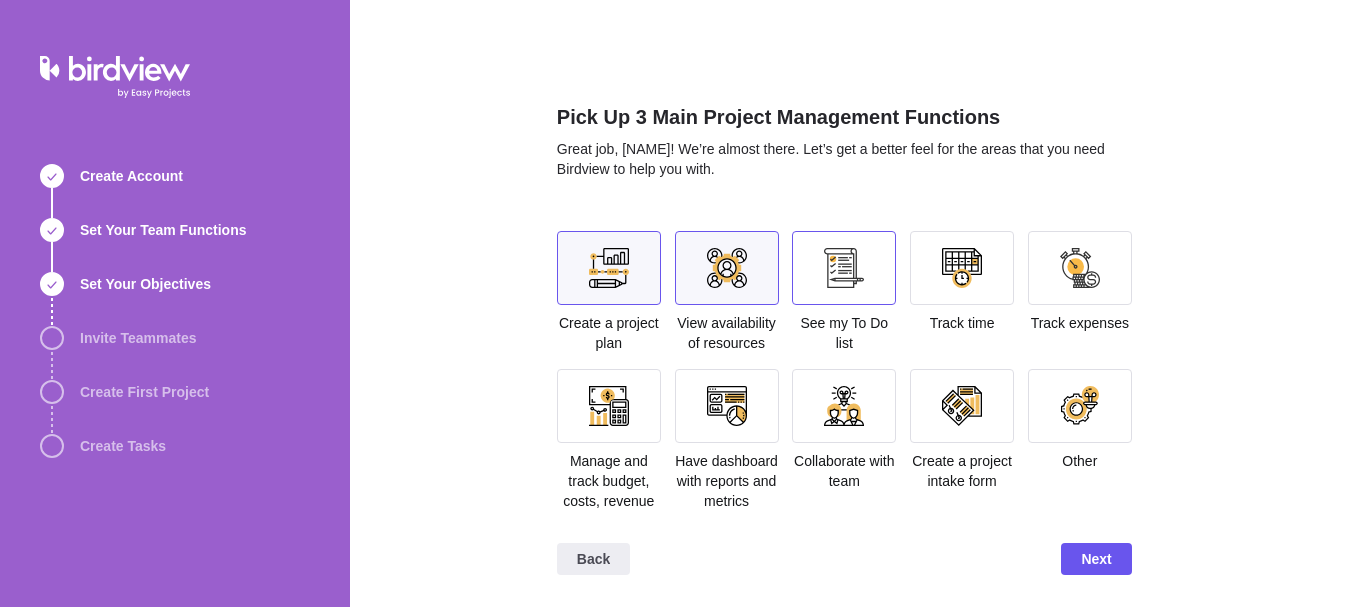 click at bounding box center (844, 268) 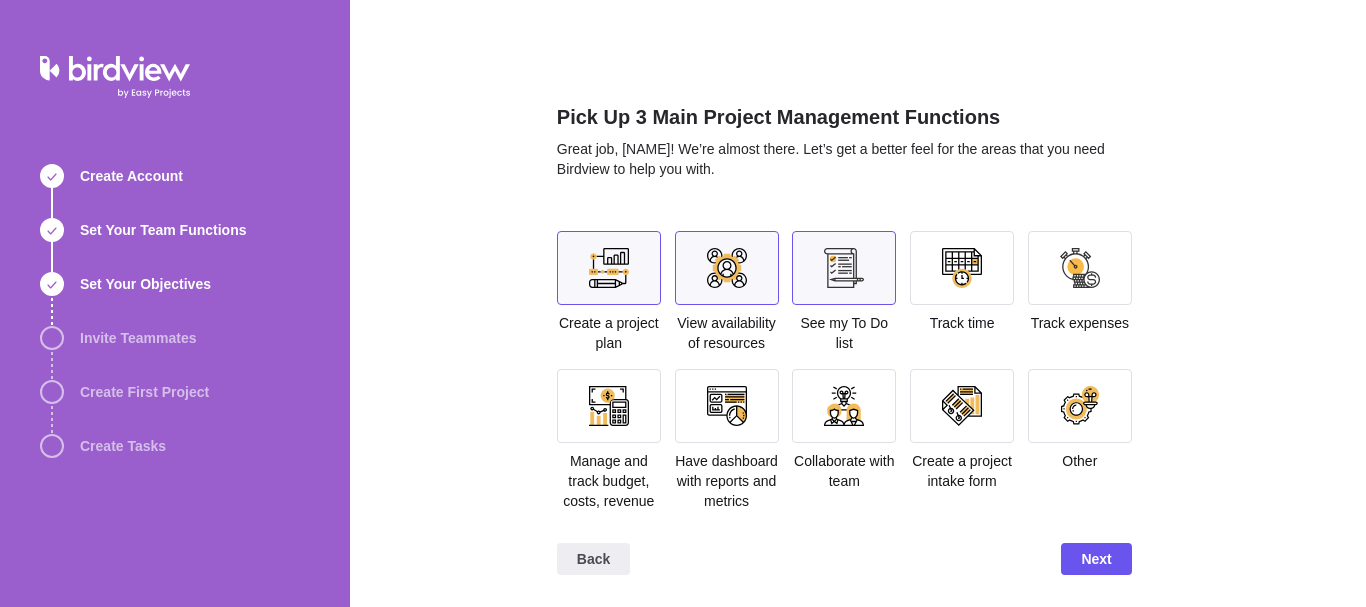 click at bounding box center [962, 268] 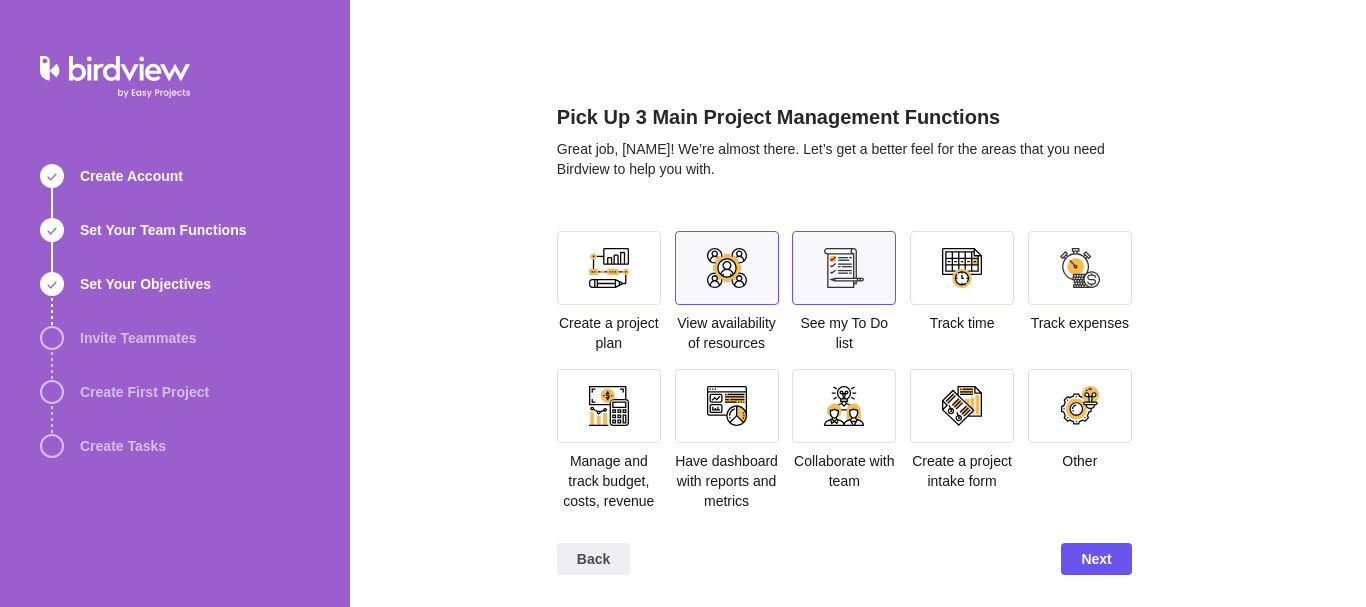 click at bounding box center (727, 268) 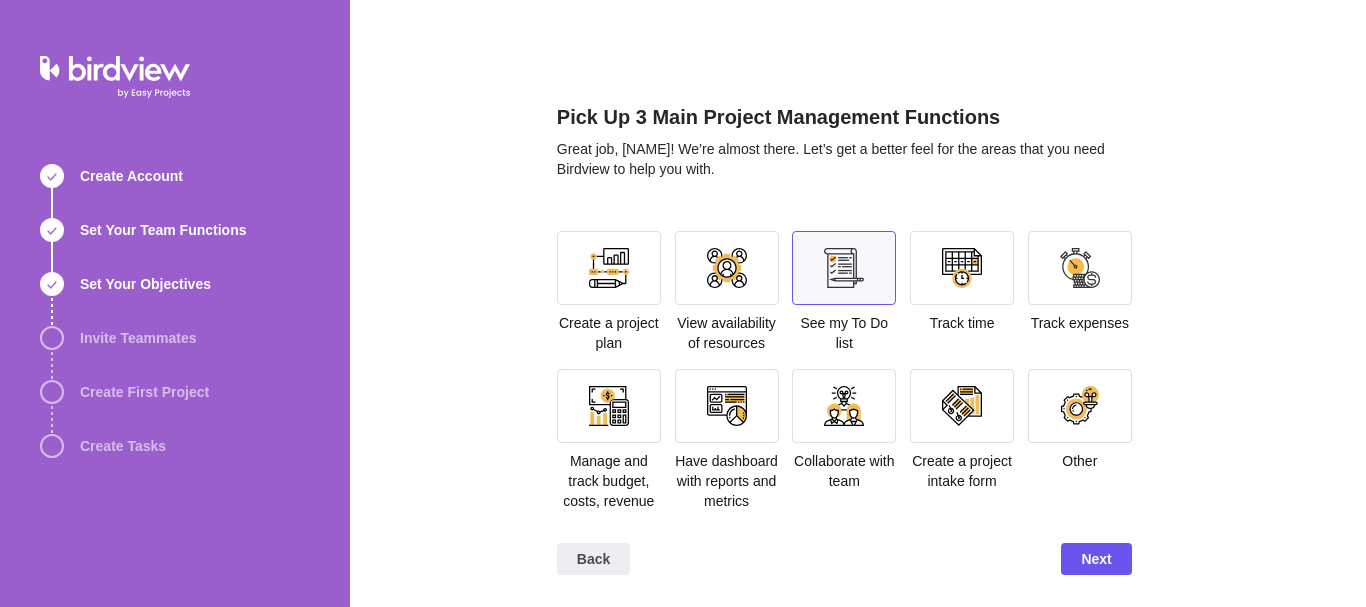 click at bounding box center (844, 268) 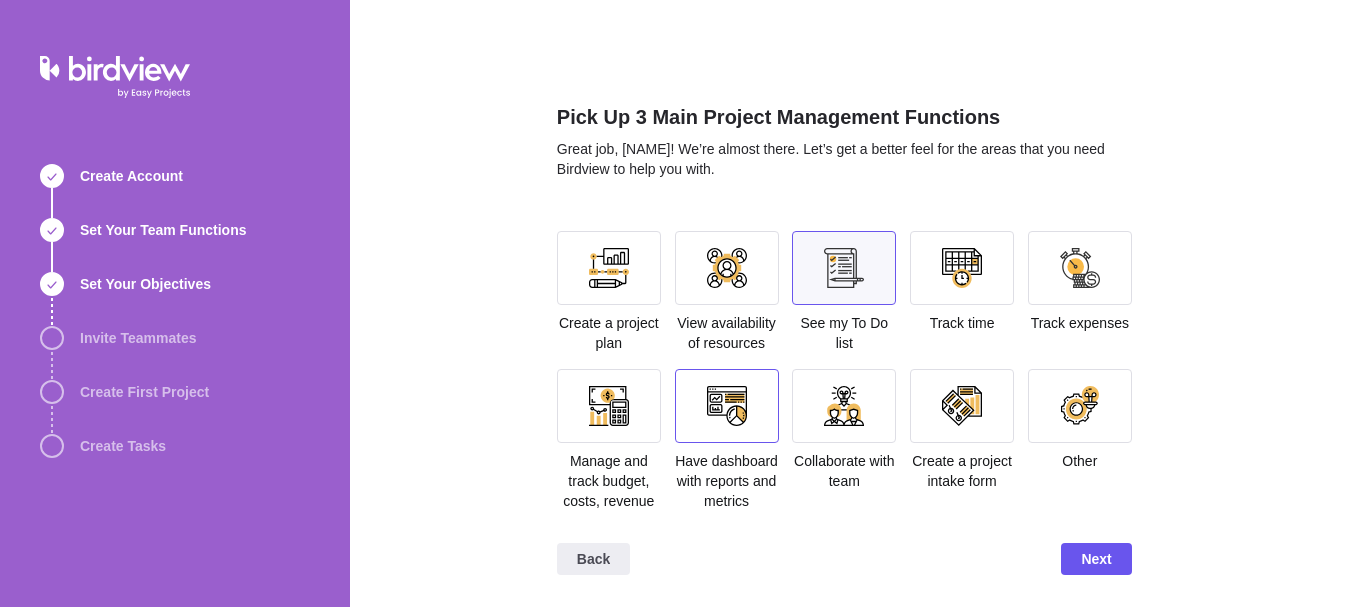 click at bounding box center [727, 406] 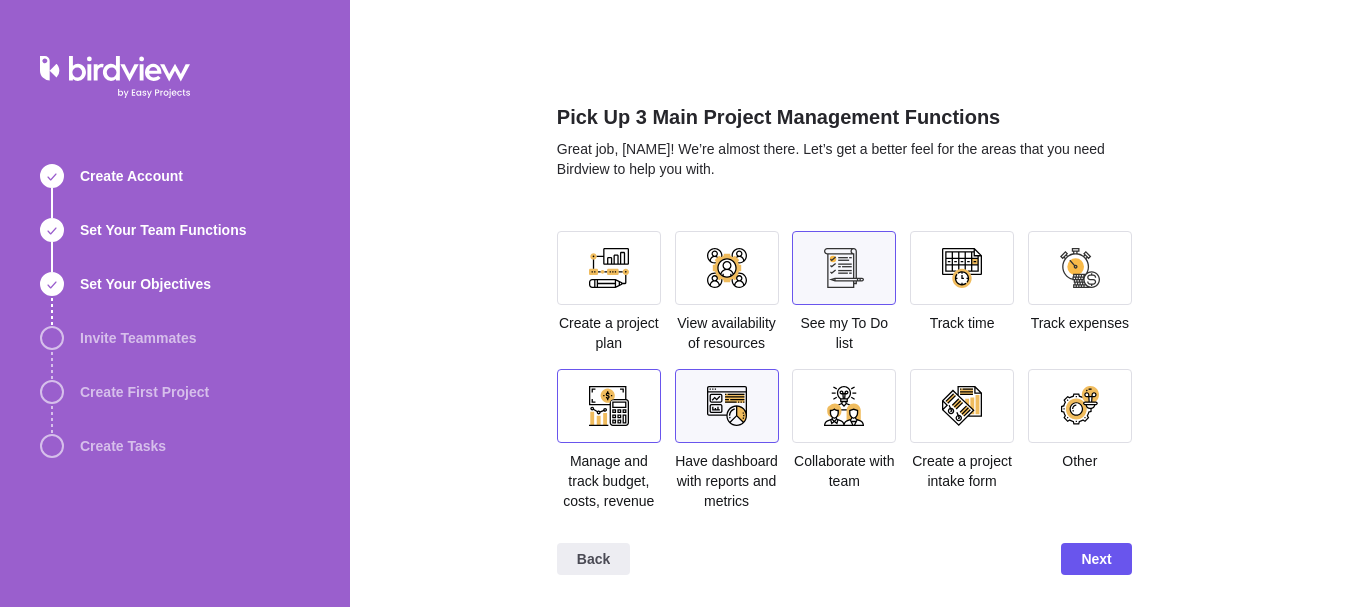 click at bounding box center (609, 406) 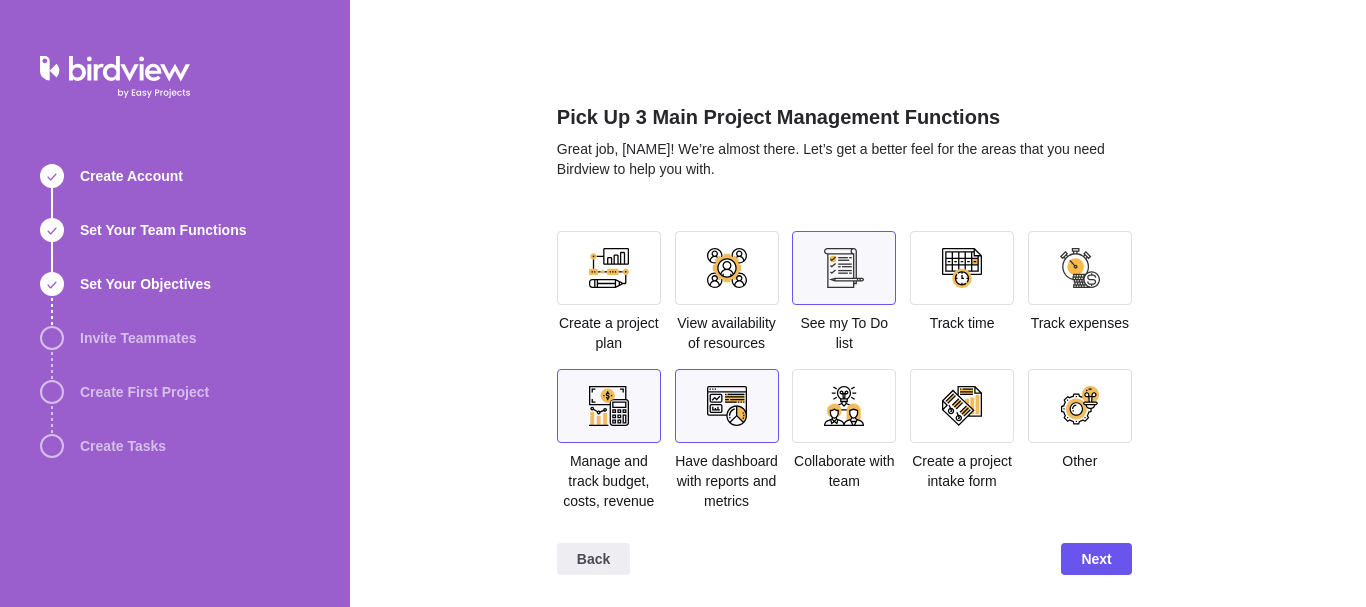 click at bounding box center [727, 268] 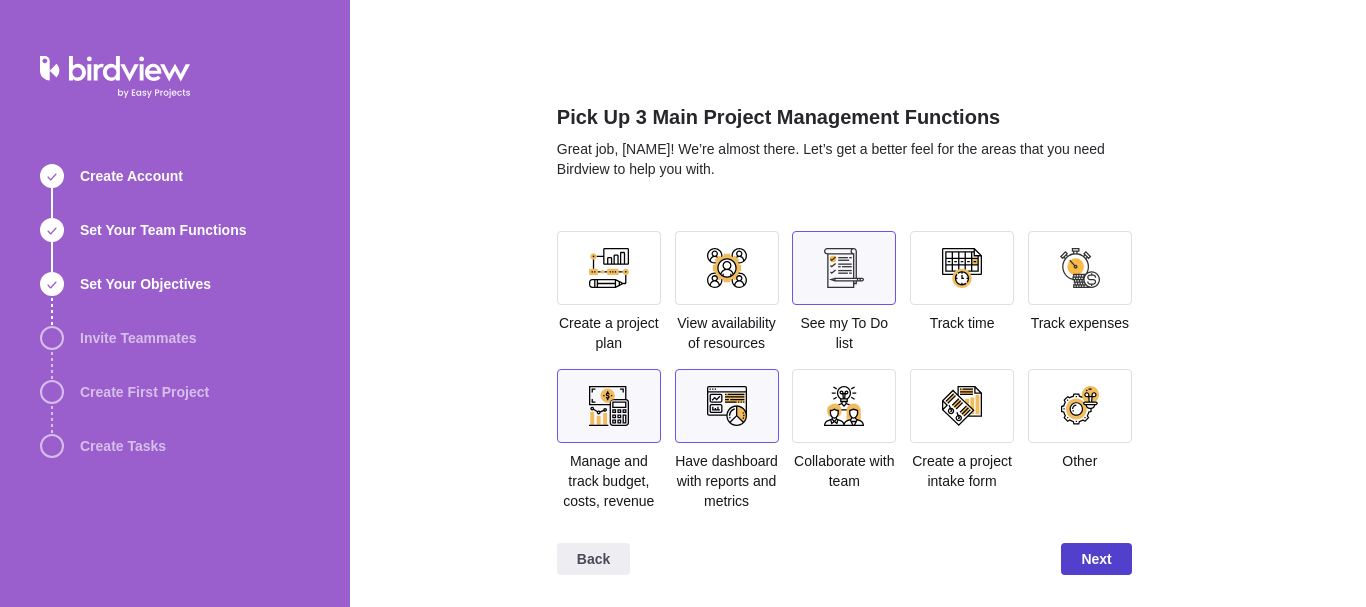 click on "Next" at bounding box center (1096, 559) 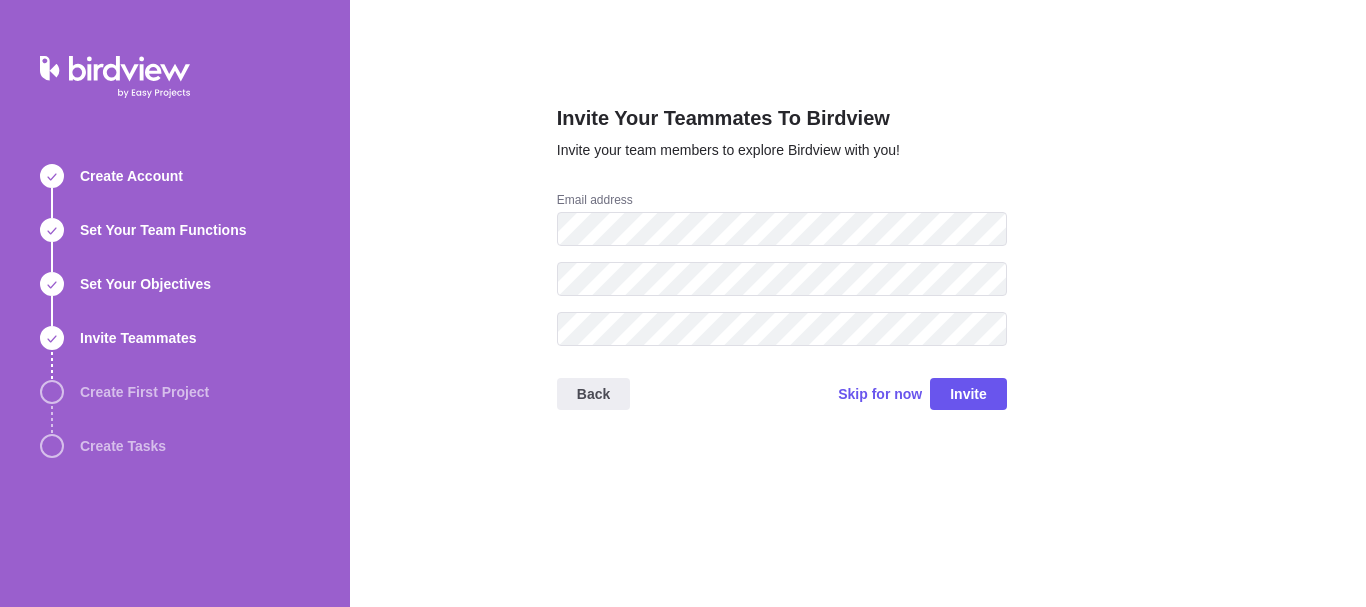 scroll, scrollTop: 0, scrollLeft: 0, axis: both 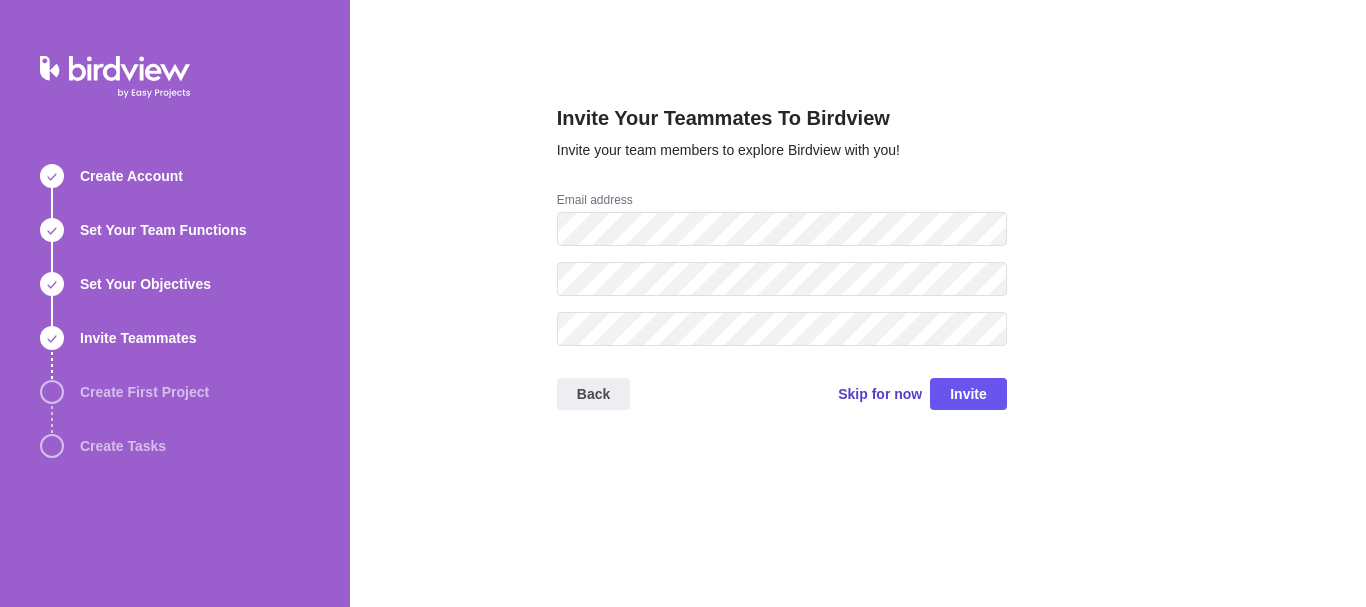 click on "Skip for now" at bounding box center [880, 394] 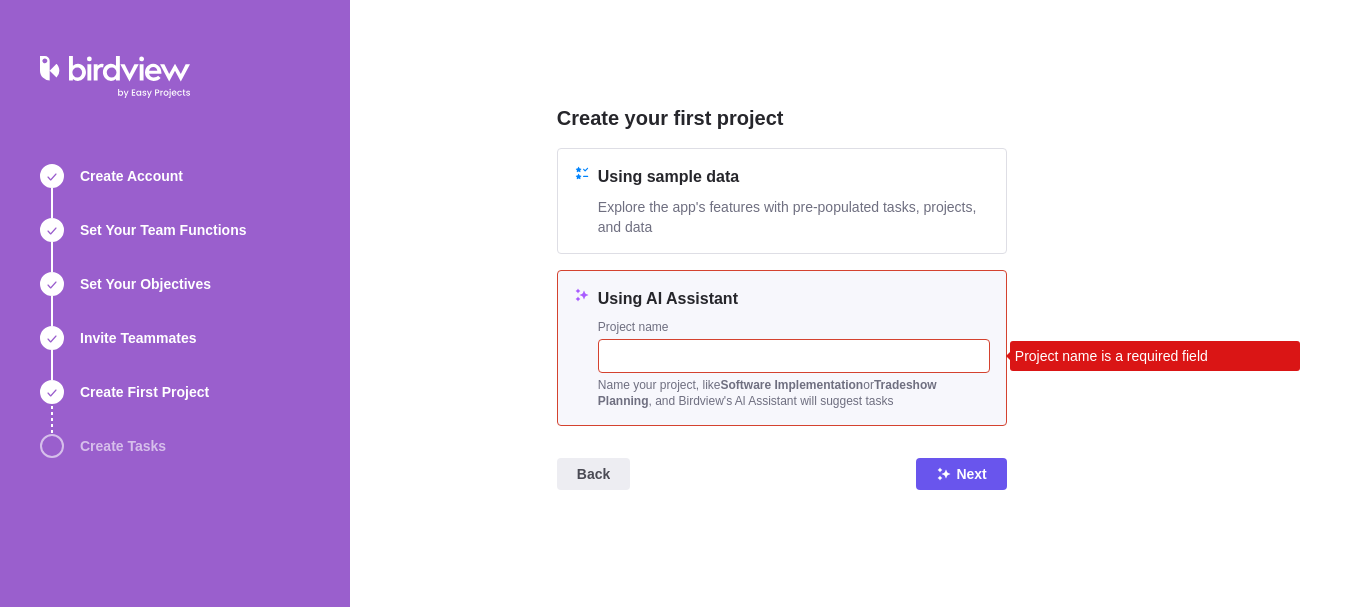 click on "Create your first project Using sample data Explore the app's features with pre-populated tasks, projects, and data Using AI Assistant Project name Project name is a required field Name your project, like  Software Implementation  or  Tradeshow Planning , and Birdview's Al Assistant will suggest tasks Back Next" at bounding box center (858, 303) 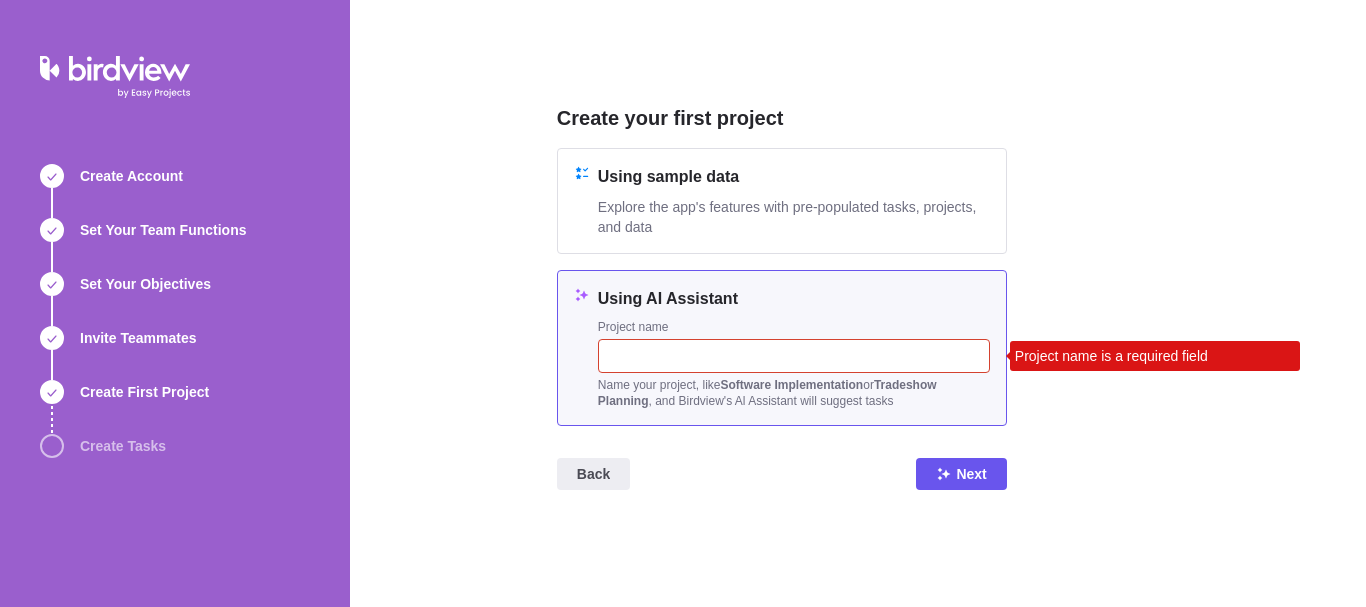 click at bounding box center [794, 356] 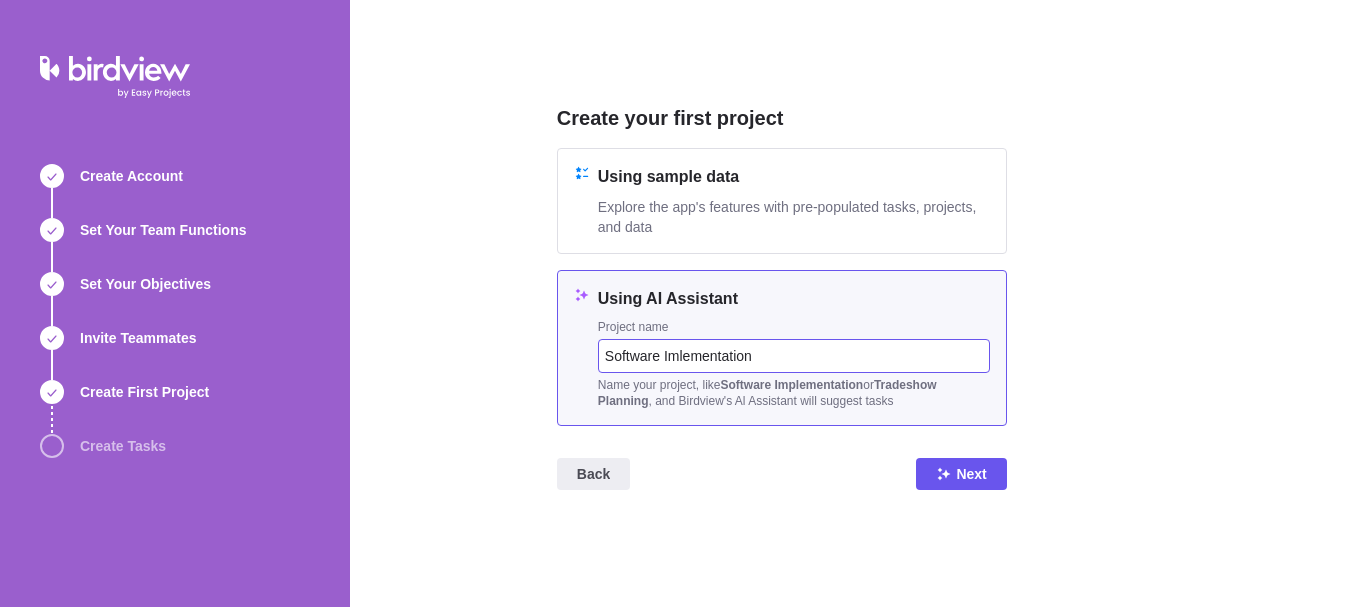 click on "Software Imlementation" at bounding box center [794, 356] 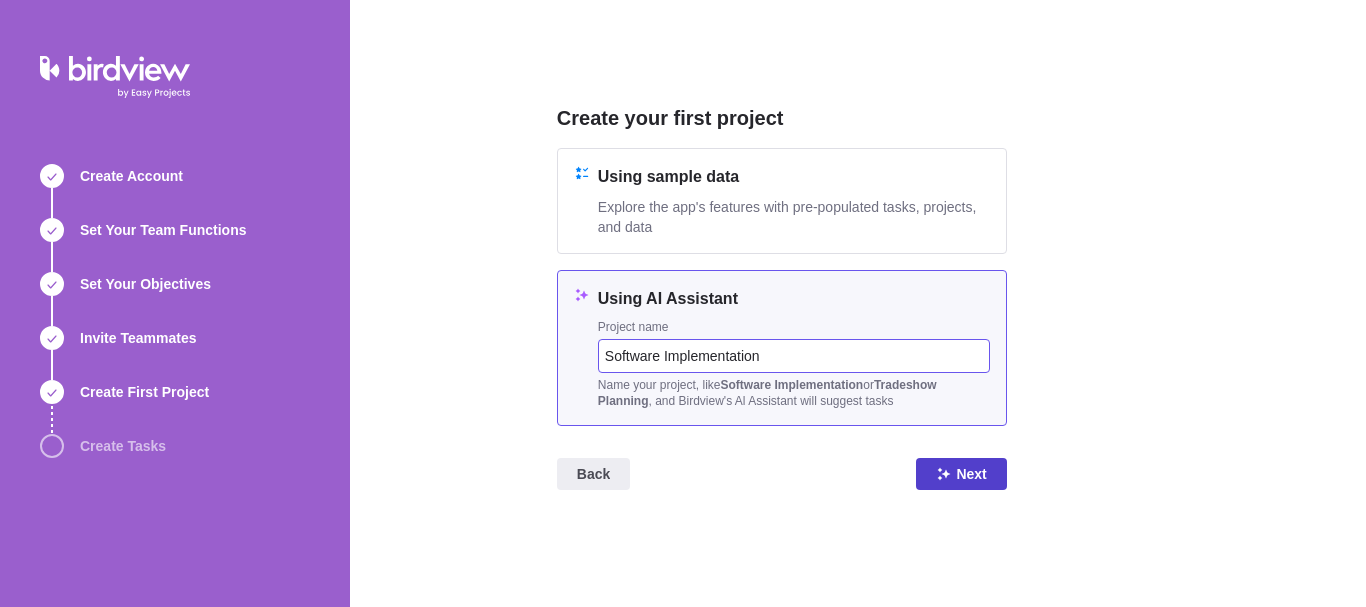type on "Software Implementation" 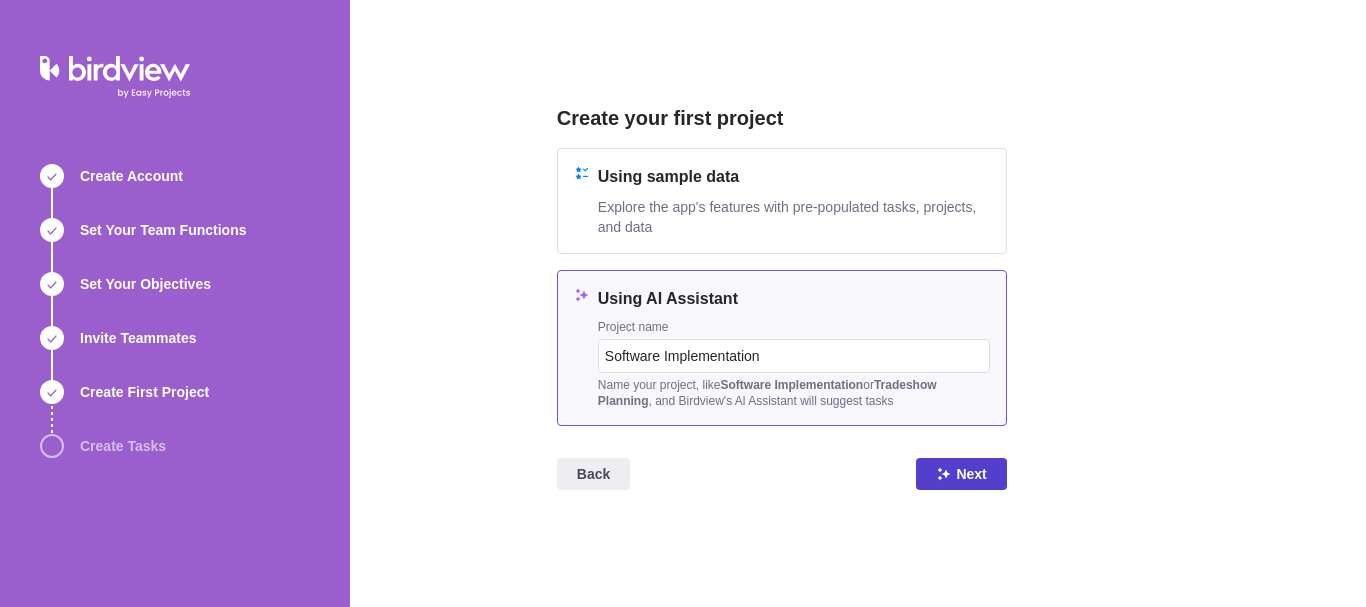 click on "Next" at bounding box center (971, 474) 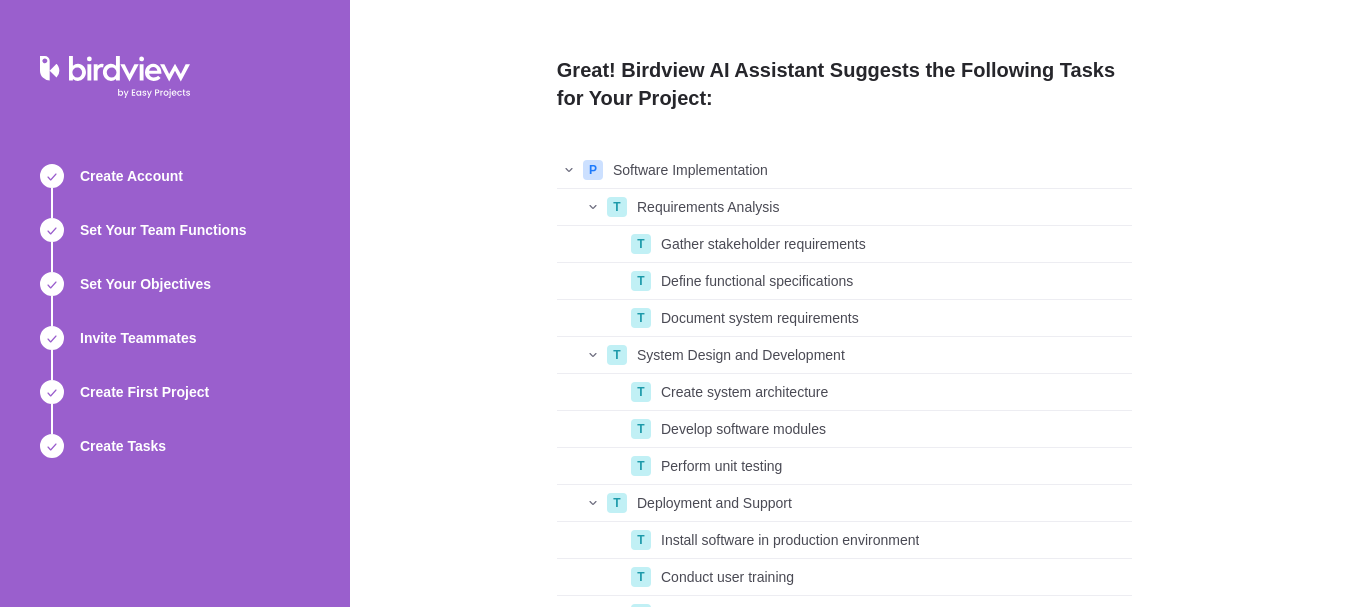 scroll, scrollTop: 16, scrollLeft: 16, axis: both 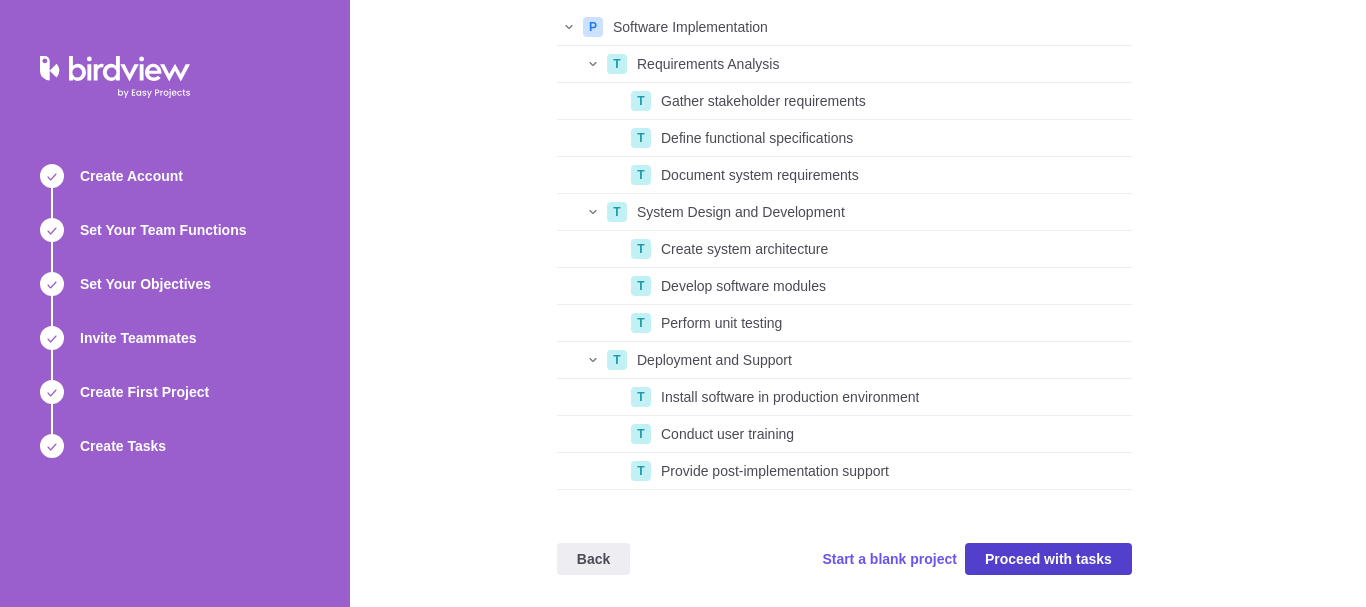 click on "Proceed with tasks" at bounding box center (1048, 559) 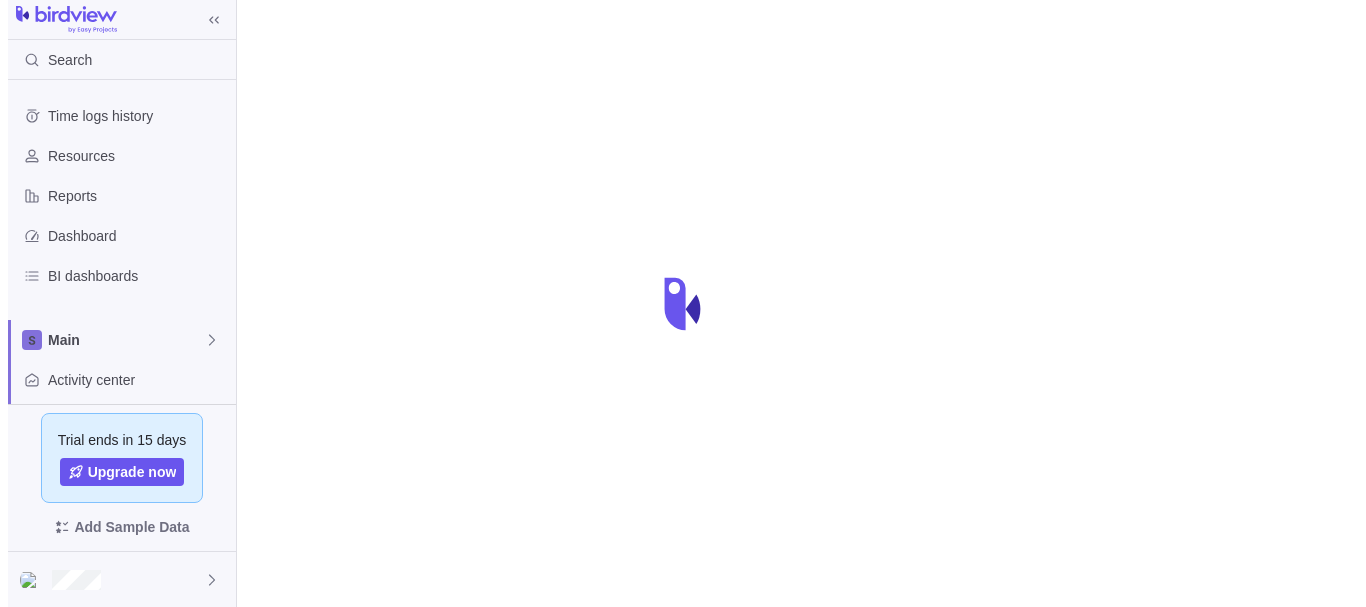 scroll, scrollTop: 0, scrollLeft: 0, axis: both 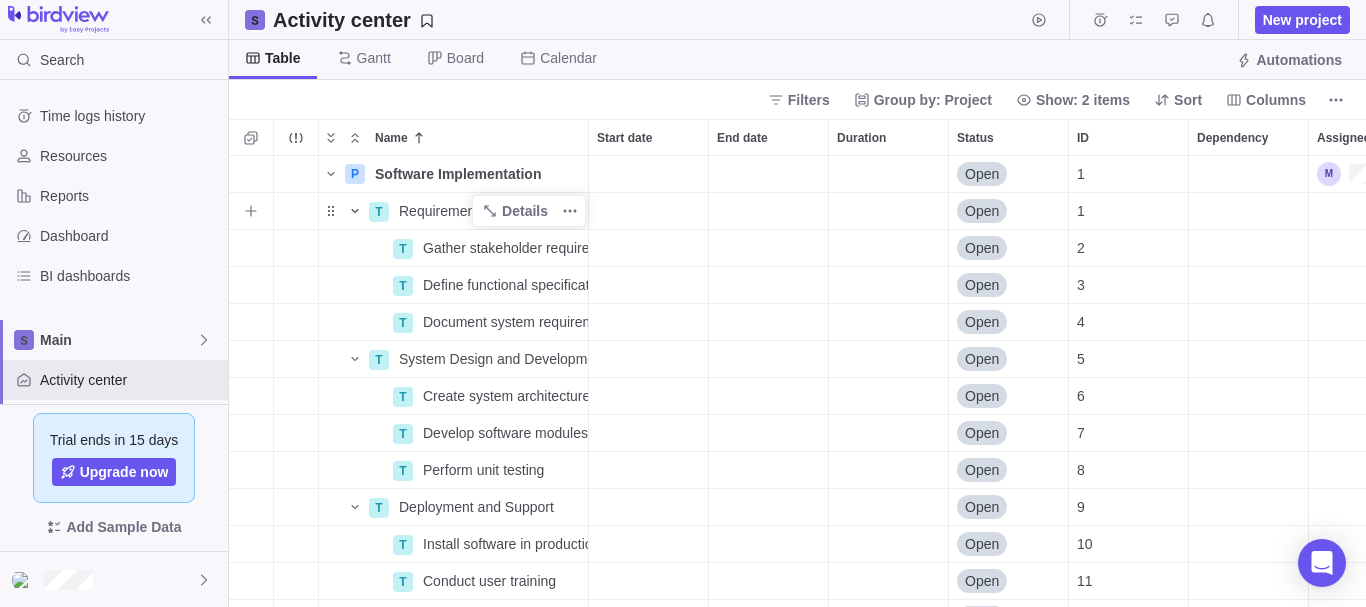 click 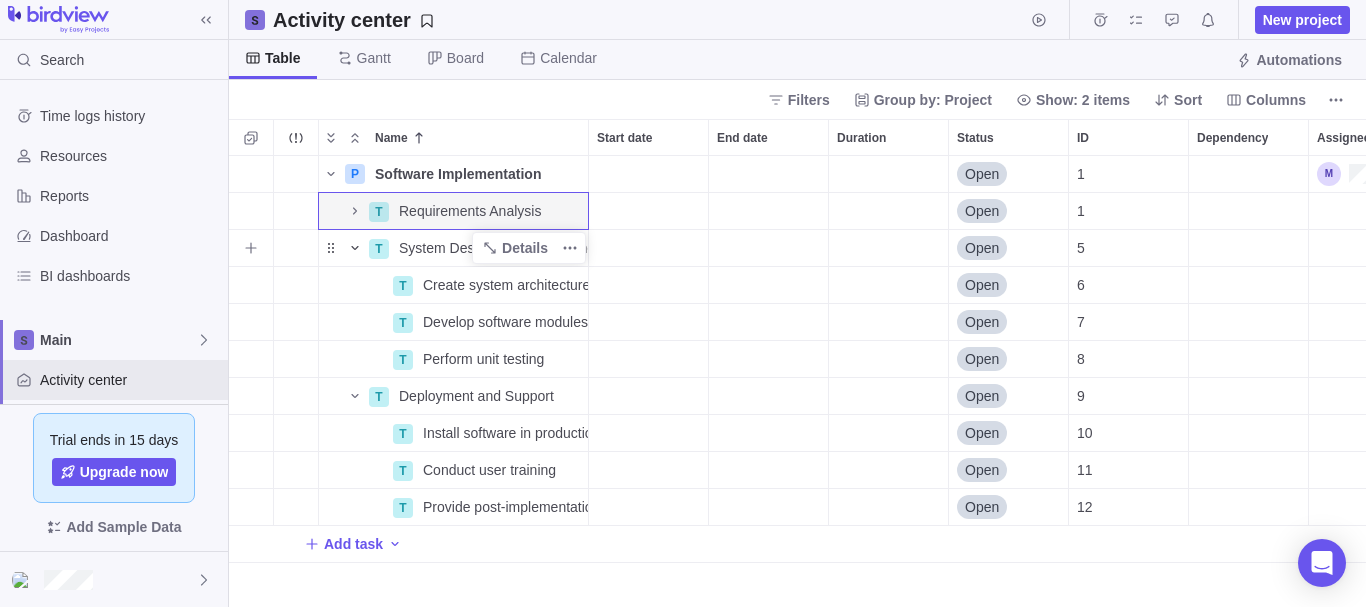 click 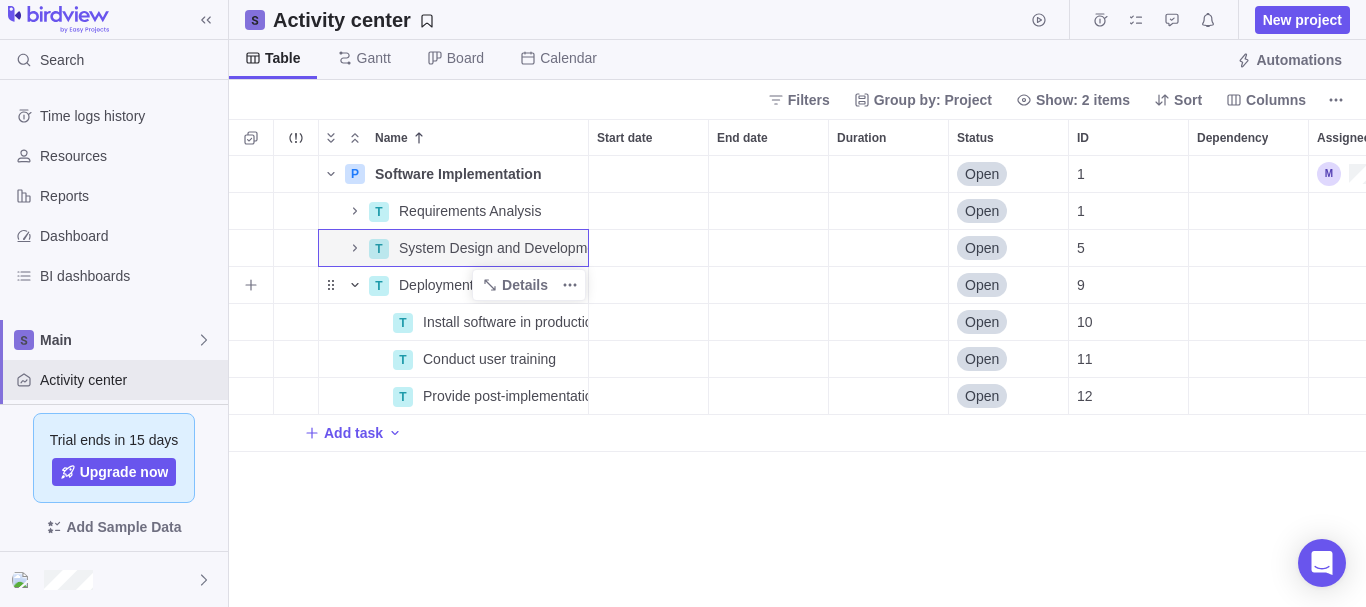 click 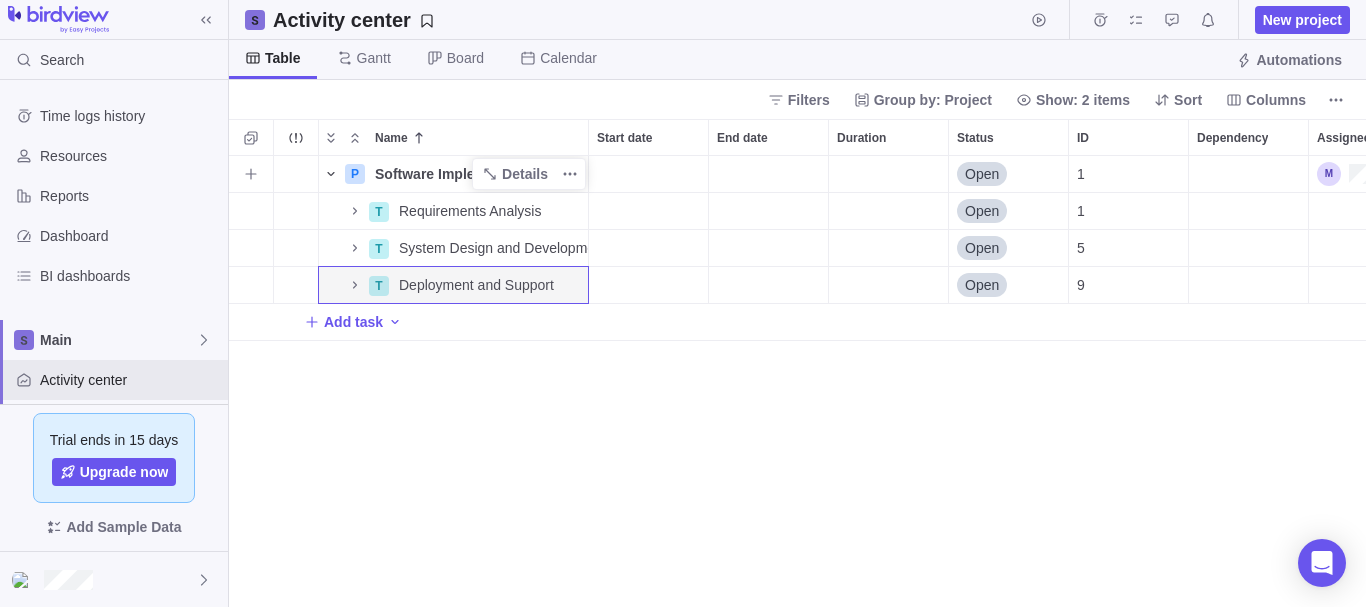 click 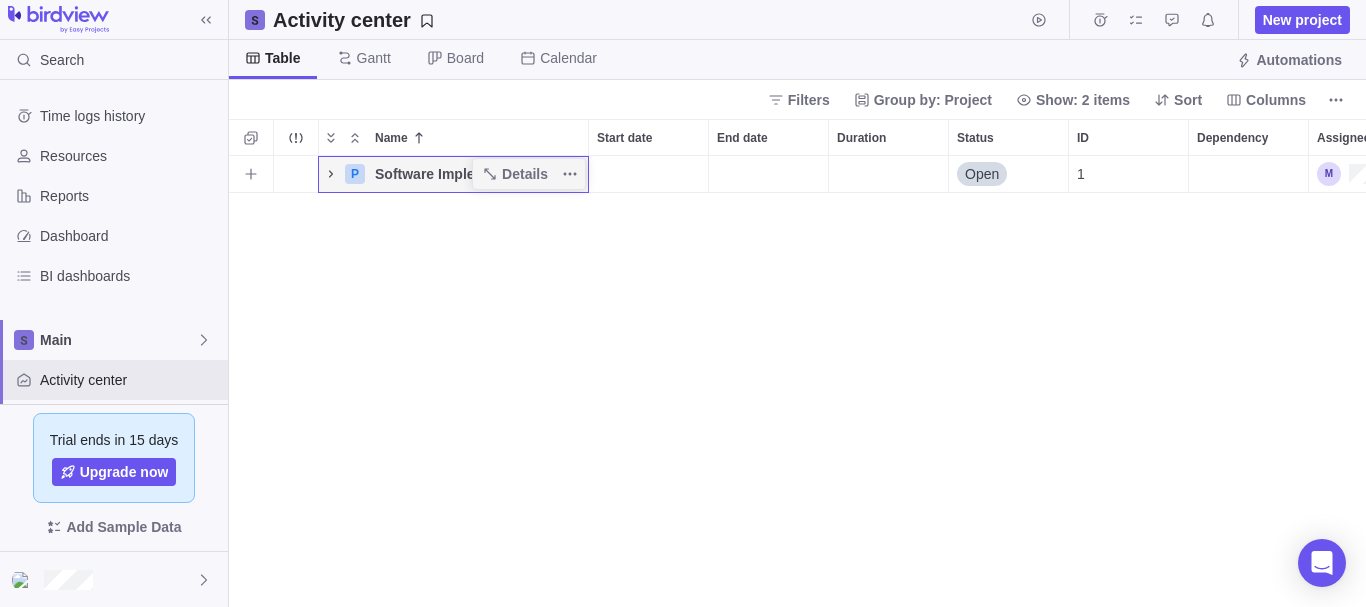 click 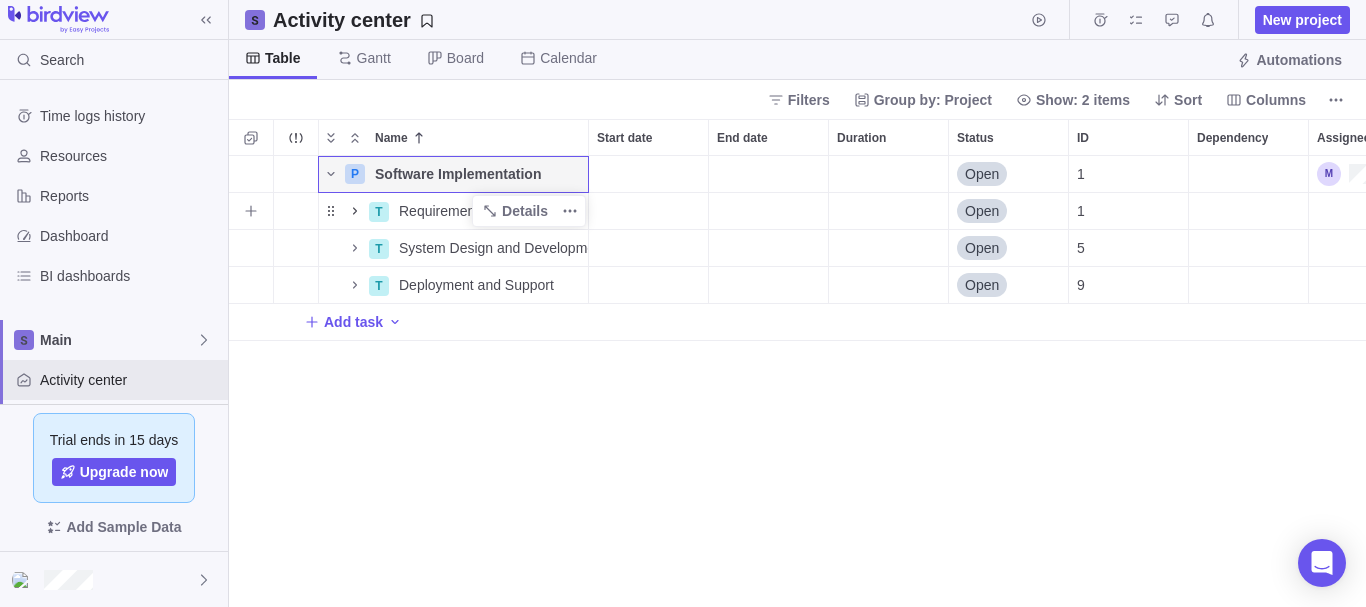 click 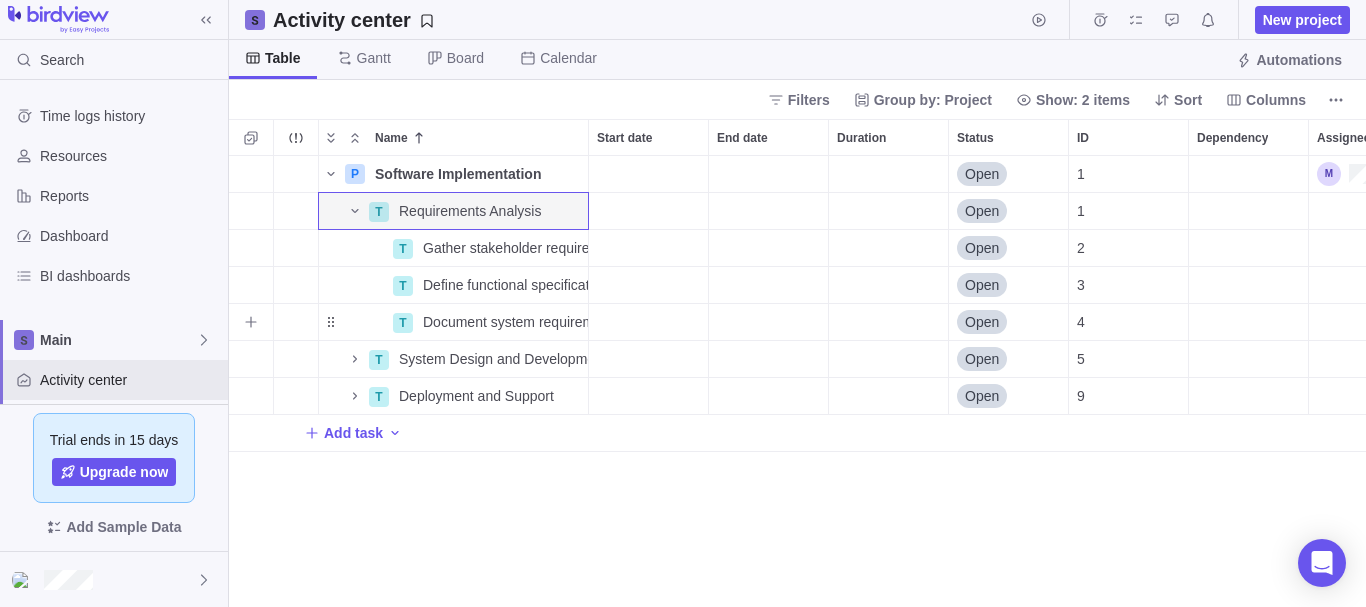 drag, startPoint x: 376, startPoint y: 315, endPoint x: 997, endPoint y: 506, distance: 649.70917 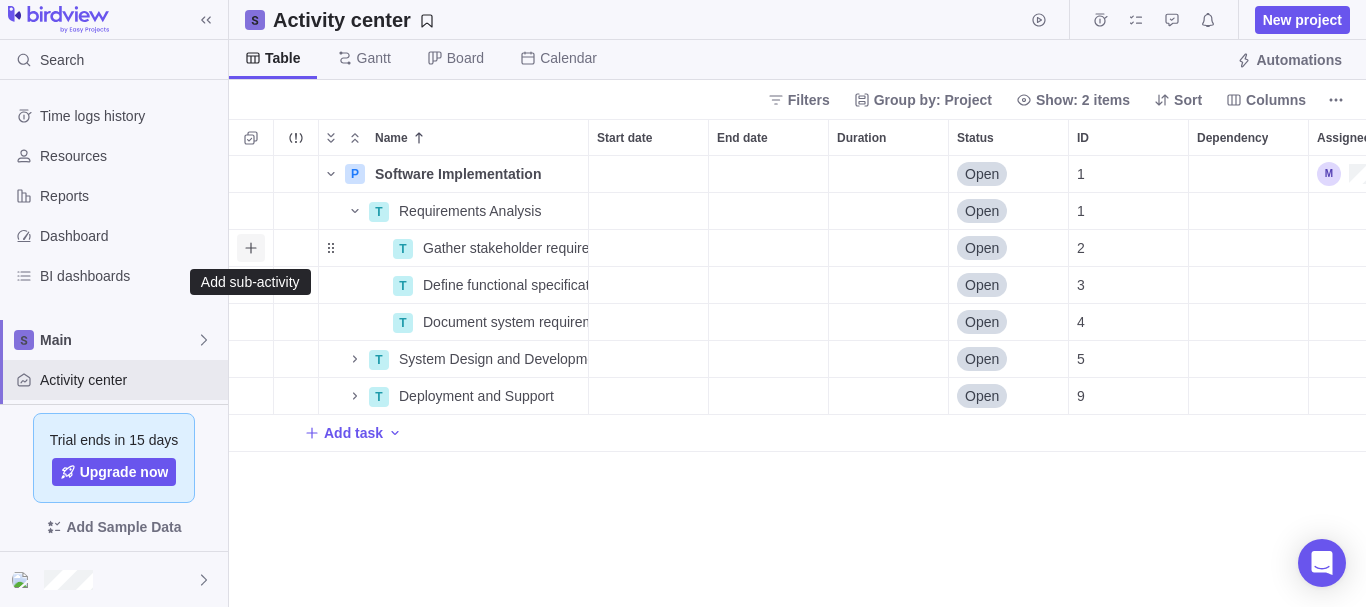 click 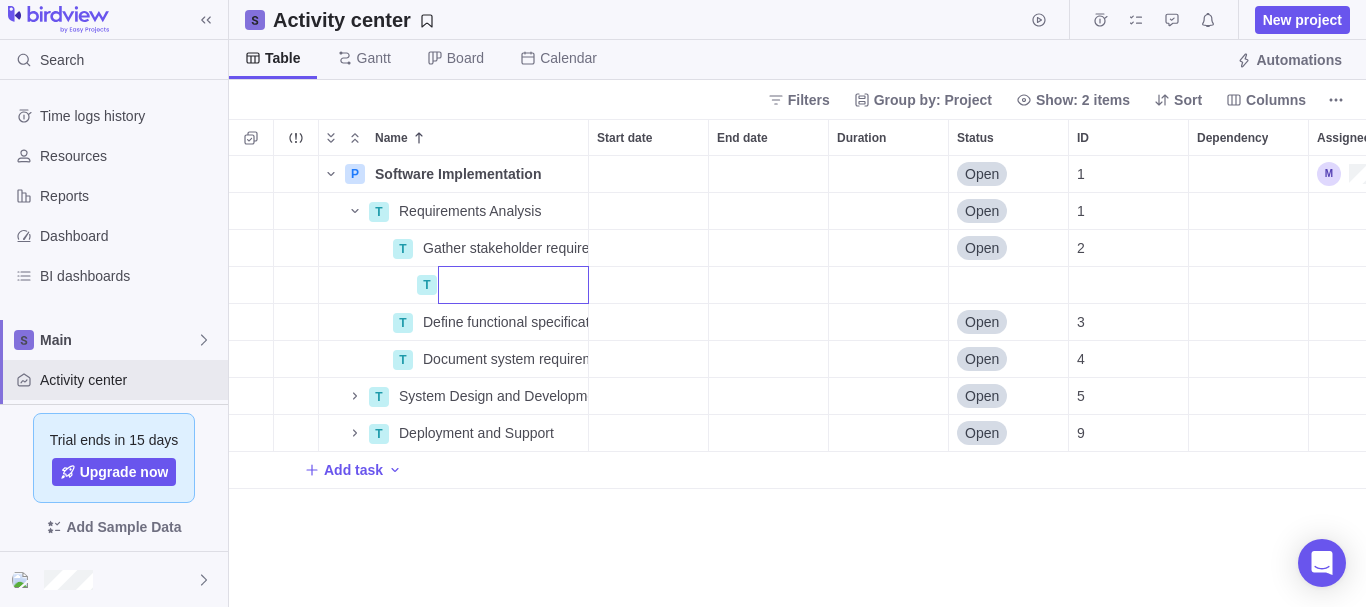 click on "P Software Implementation Details Open 1 T Requirements Analysis Details Open 1 T Gather stakeholder requirements Details Open 2 T T Define functional specifications Details Open 3 T Document system requirements Details Open 4 T System Design and Development Details Open 5 T Deployment and Support Details Open 9 Add task" at bounding box center [797, 381] 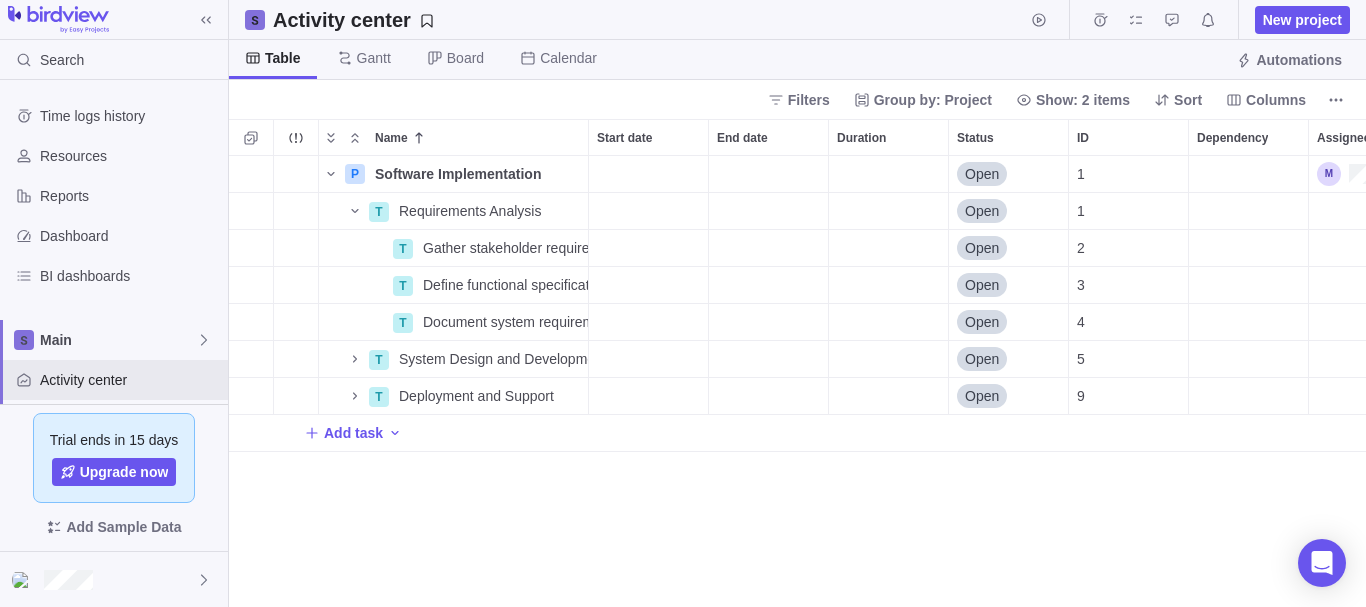 scroll, scrollTop: 0, scrollLeft: 143, axis: horizontal 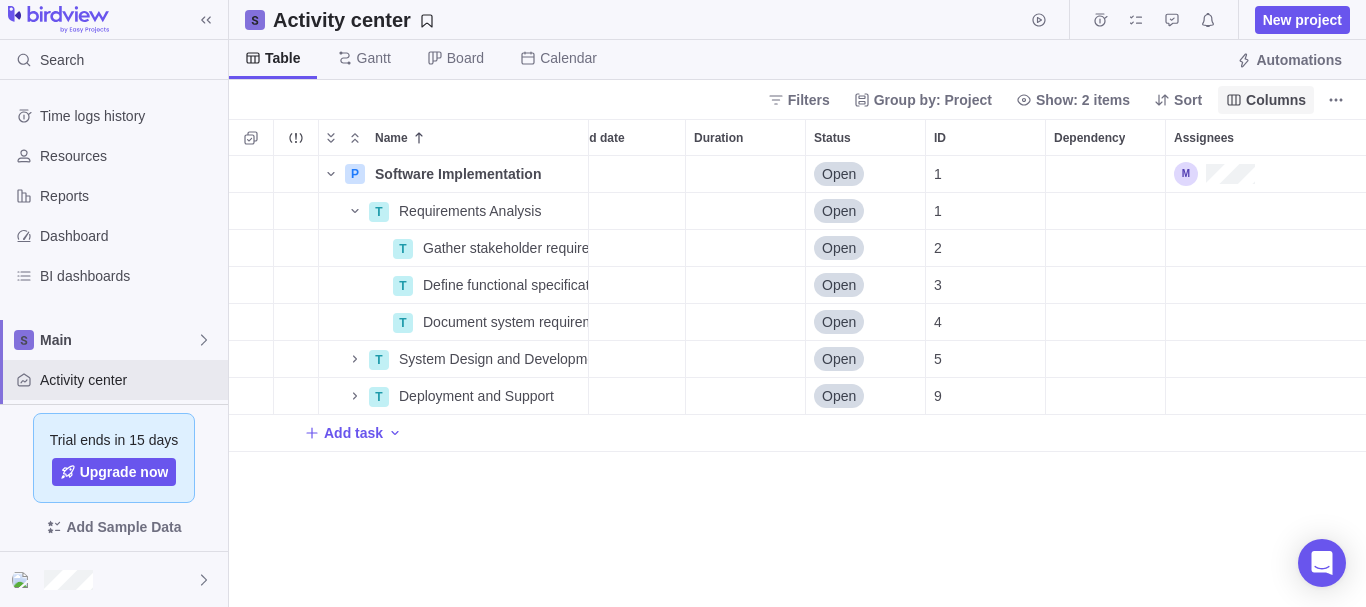 click on "Columns" at bounding box center (1276, 100) 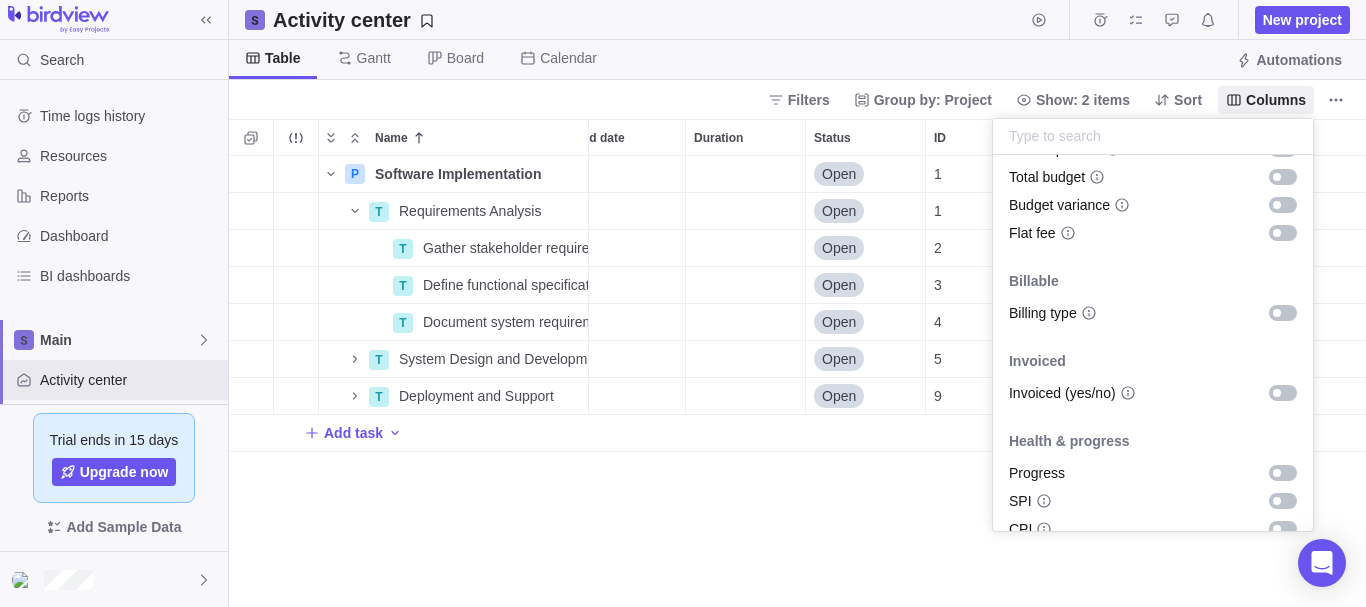 scroll, scrollTop: 1136, scrollLeft: 0, axis: vertical 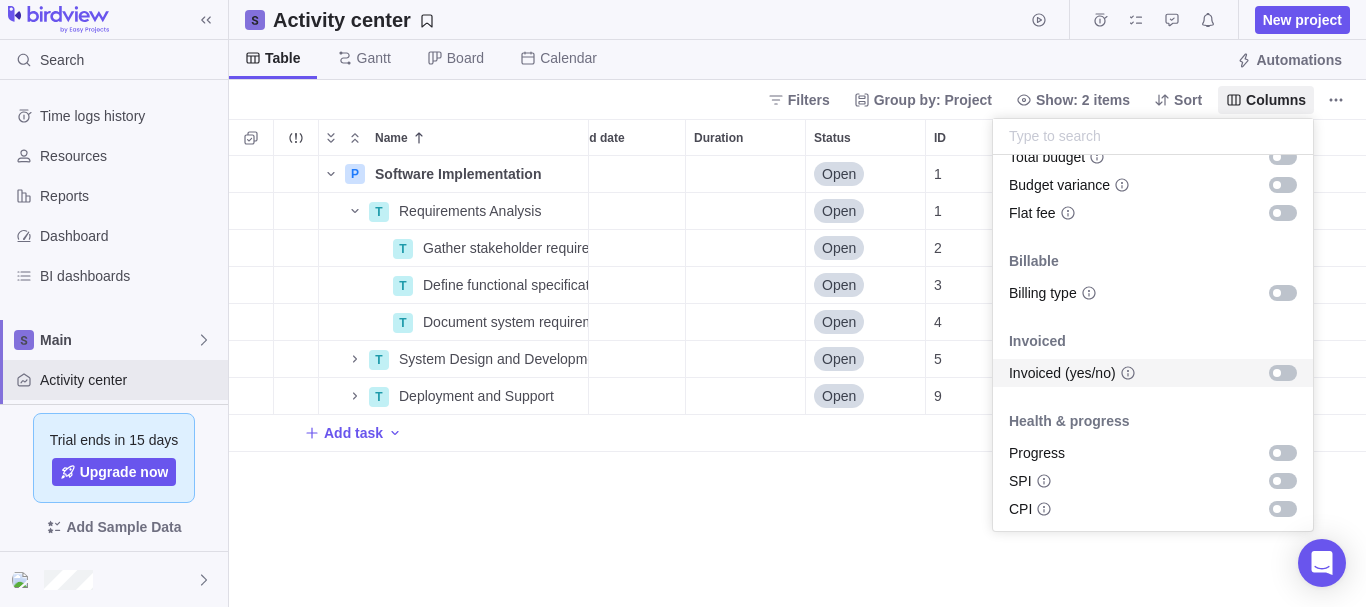 click on "Search Time logs history Resources Reports Dashboard BI dashboards Main Activity center Custom forms Saved views Get Started Upcoming Milestones Trial ends in 15 days Upgrade now Add Sample Data Activity center New project Table Gantt Board Calendar Automations Filters Group by: Project Show: 2 items Sort Columns Name Start date End date Duration Status ID Dependency Assignees P Software Implementation Details Open 1 T Requirements Analysis Details Open 1 T Gather stakeholder requirements Details Open 2 T Define functional specifications Details Open 3 T Document system requirements Details Open 4 T System Design and Development Details Open 5 T Deployment and Support Details Open 9 Add task Filters Activity status Default Workflow Project status Default Workflow Activity priority Activity assignees Project start date Previous year Previous month Previous week Yesterday Today This week This month This year Next week Next month Filter by period Project end date Previous year Previous month Today" at bounding box center [683, 303] 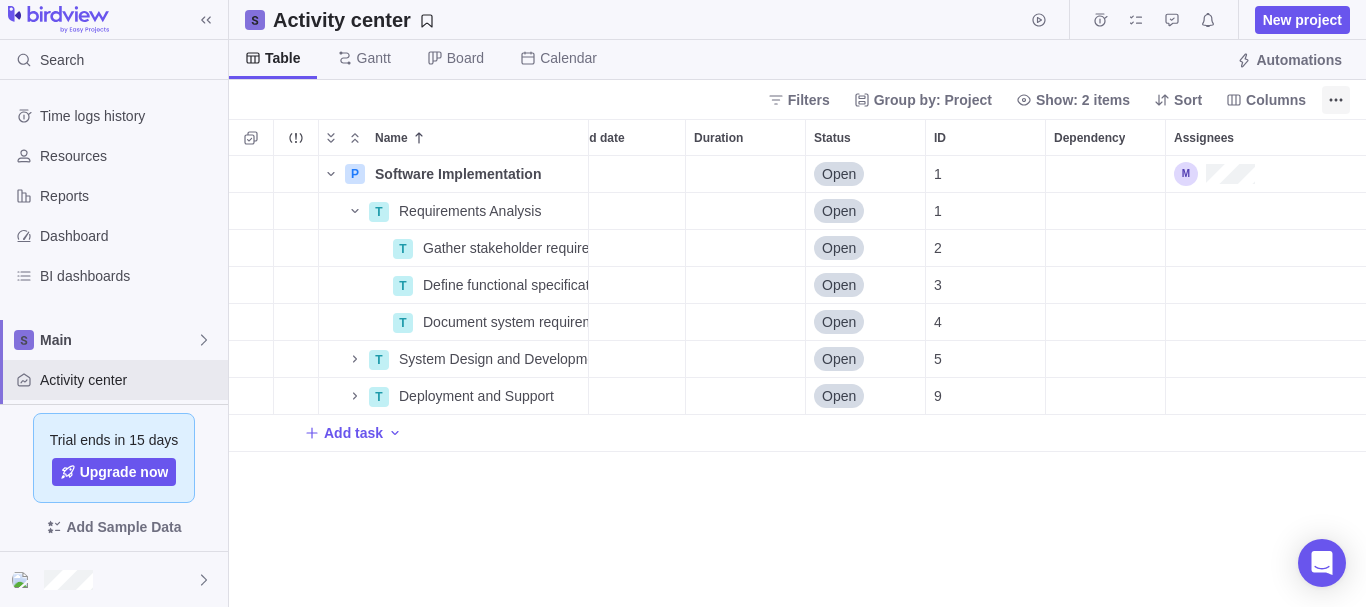 click at bounding box center (1336, 100) 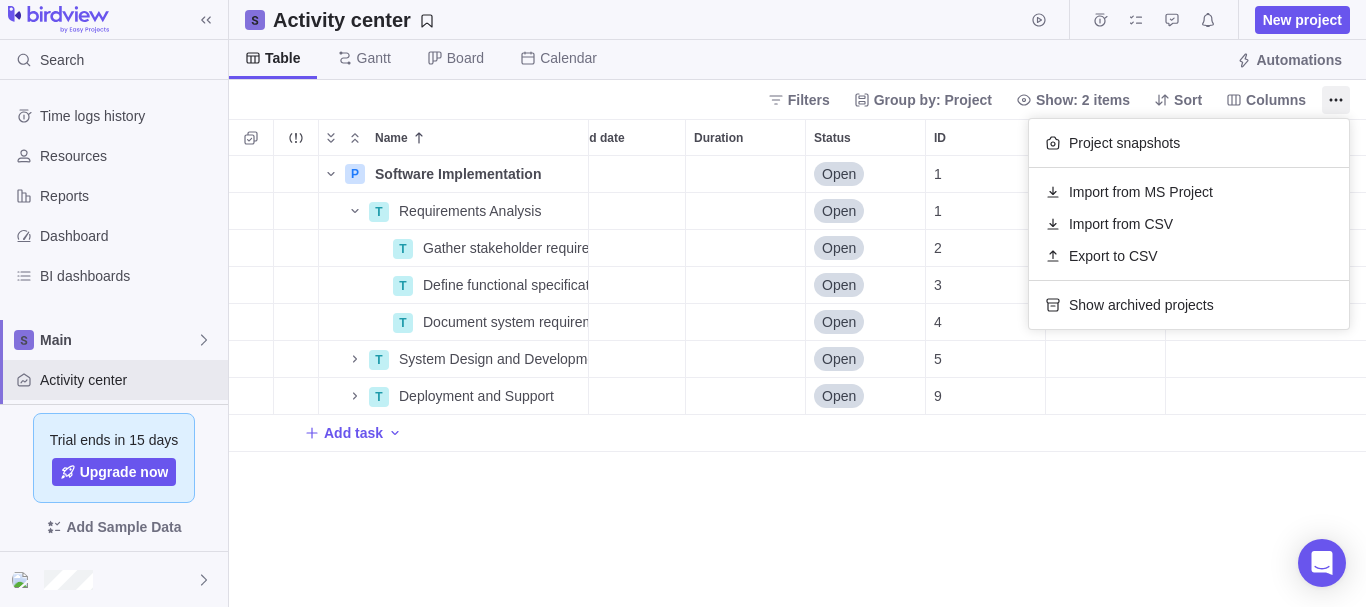 click on "Search Time logs history Resources Reports Dashboard BI dashboards Main Activity center Custom forms Saved views Get Started Upcoming Milestones Trial ends in 15 days Upgrade now Add Sample Data Activity center New project Table Gantt Board Calendar Automations Filters Group by: Project Show: 2 items Sort Columns Name Start date End date Duration Status ID Dependency Assignees P Software Implementation Details Open 1 T Requirements Analysis Details Open 1 T Gather stakeholder requirements Details Open 2 T Define functional specifications Details Open 3 T Document system requirements Details Open 4 T System Design and Development Details Open 5 T Deployment and Support Details Open 9 Add task Filters Activity status Default Workflow Project status Default Workflow Activity priority Activity assignees Project start date Previous year Previous month Previous week Yesterday Today This week This month This year Next week Next month Filter by period Project end date Previous year Previous month Today" at bounding box center [683, 303] 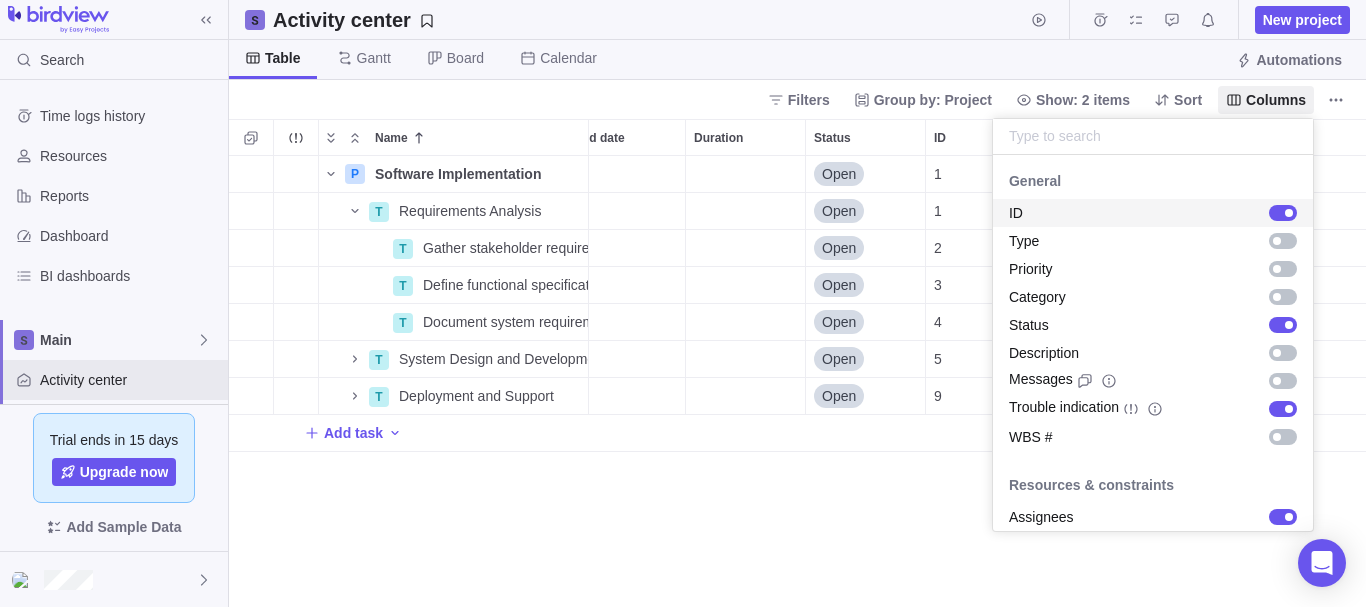 click on "Search Time logs history Resources Reports Dashboard BI dashboards Main Activity center Custom forms Saved views Get Started Upcoming Milestones Trial ends in 15 days Upgrade now Add Sample Data Activity center New project Table Gantt Board Calendar Automations Filters Group by: Project Show: 2 items Sort Columns Name Start date End date Duration Status ID Dependency Assignees P Software Implementation Details Open 1 T Requirements Analysis Details Open 1 T Gather stakeholder requirements Details Open 2 T Define functional specifications Details Open 3 T Document system requirements Details Open 4 T System Design and Development Details Open 5 T Deployment and Support Details Open 9 Add task Filters Activity status Default Workflow Project status Default Workflow Activity priority Activity assignees Project start date Previous year Previous month Previous week Yesterday Today This week This month This year Next week Next month Filter by period Project end date Previous year Previous month Today" at bounding box center [683, 303] 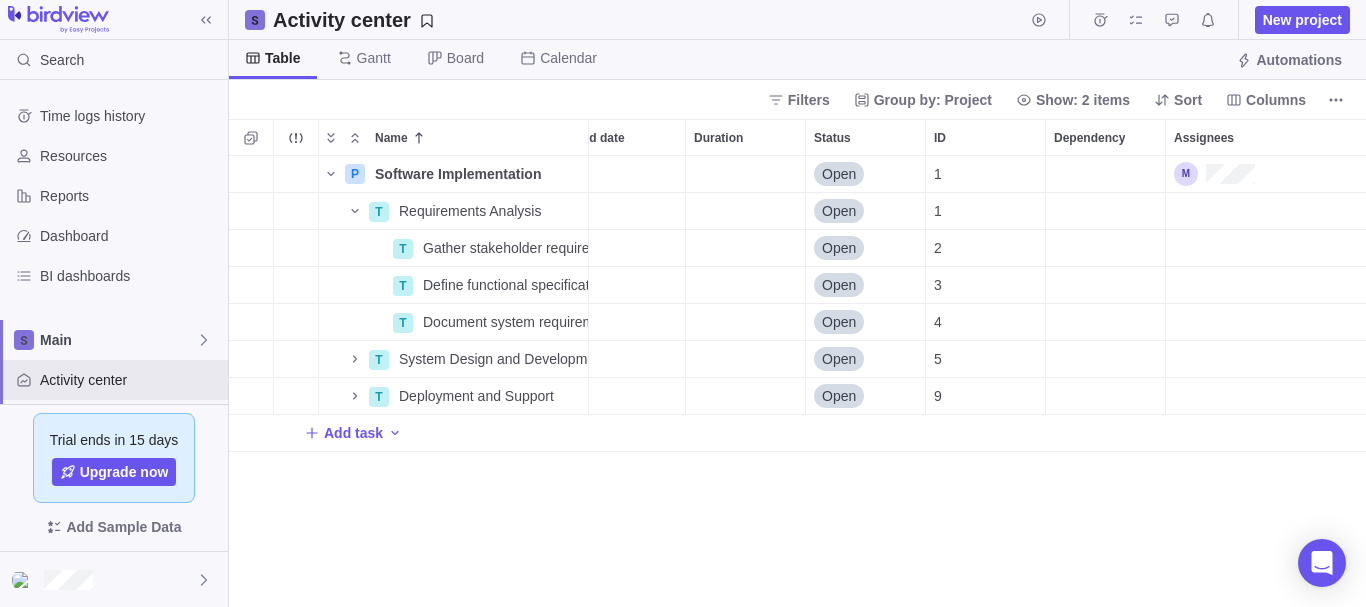 scroll, scrollTop: 0, scrollLeft: 0, axis: both 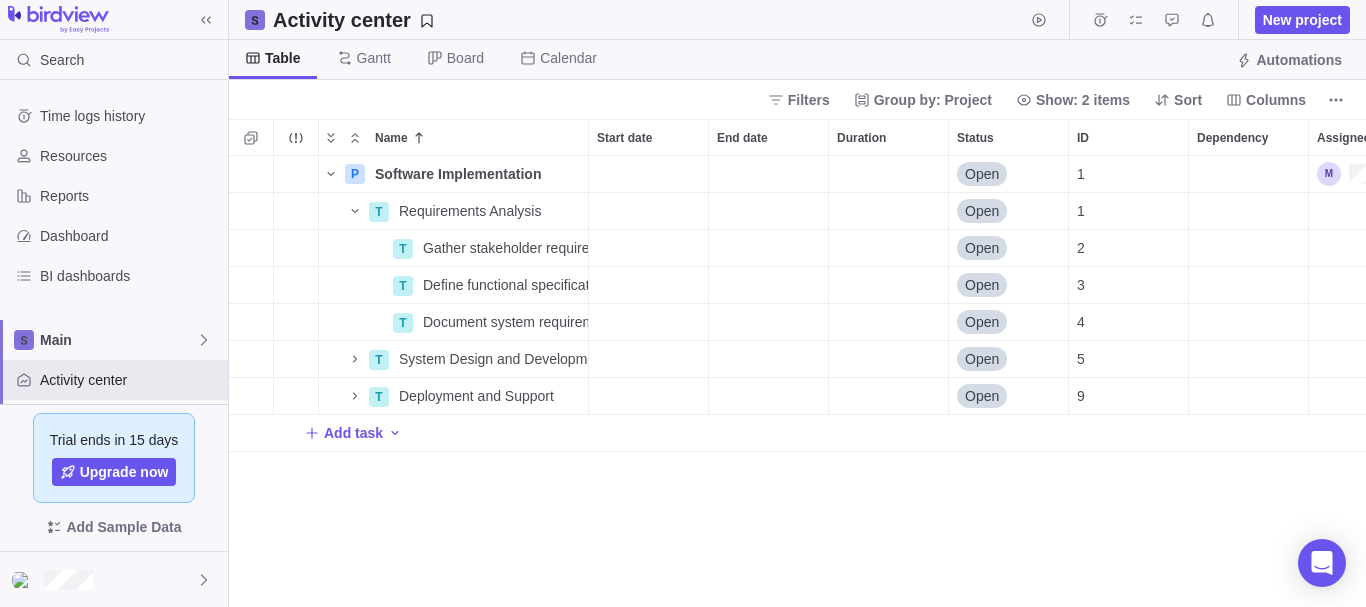 click on "P Software Implementation Details Open 1 T Requirements Analysis Details Open 1 T Gather stakeholder requirements Details Open 2 T Define functional specifications Details Open 3 T Document system requirements Details Open 4 T System Design and Development Details Open 5 T Deployment and Support Details Open 9 Add task" at bounding box center [797, 381] 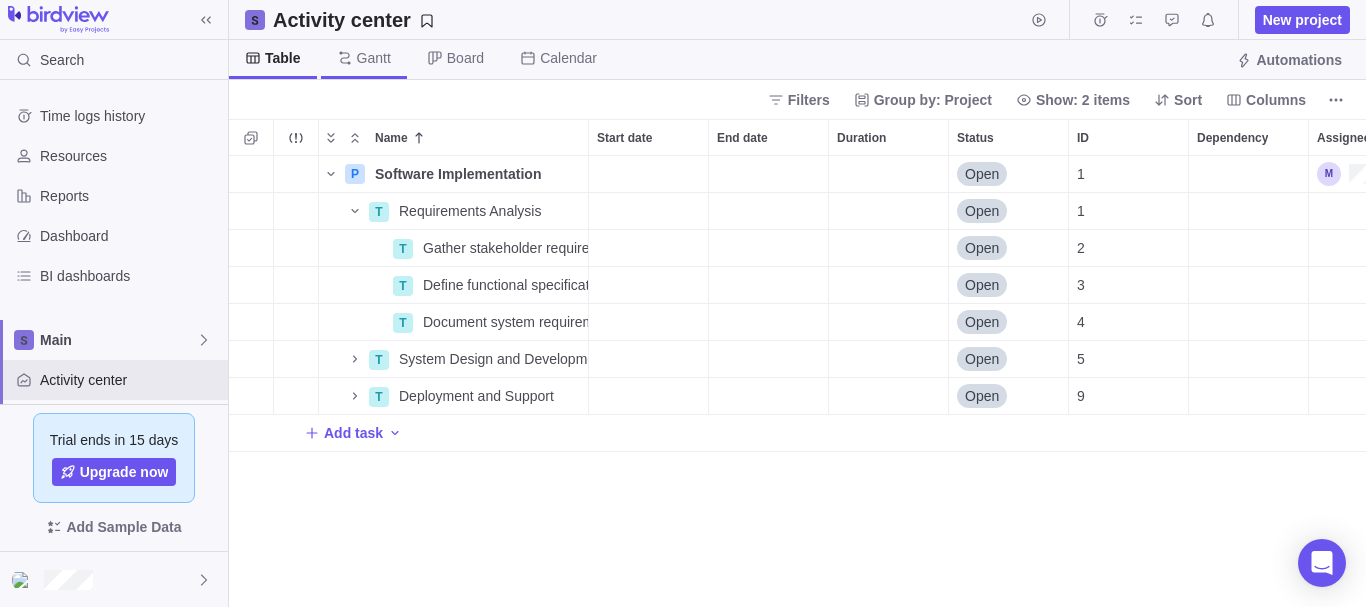 click on "Gantt" at bounding box center [374, 58] 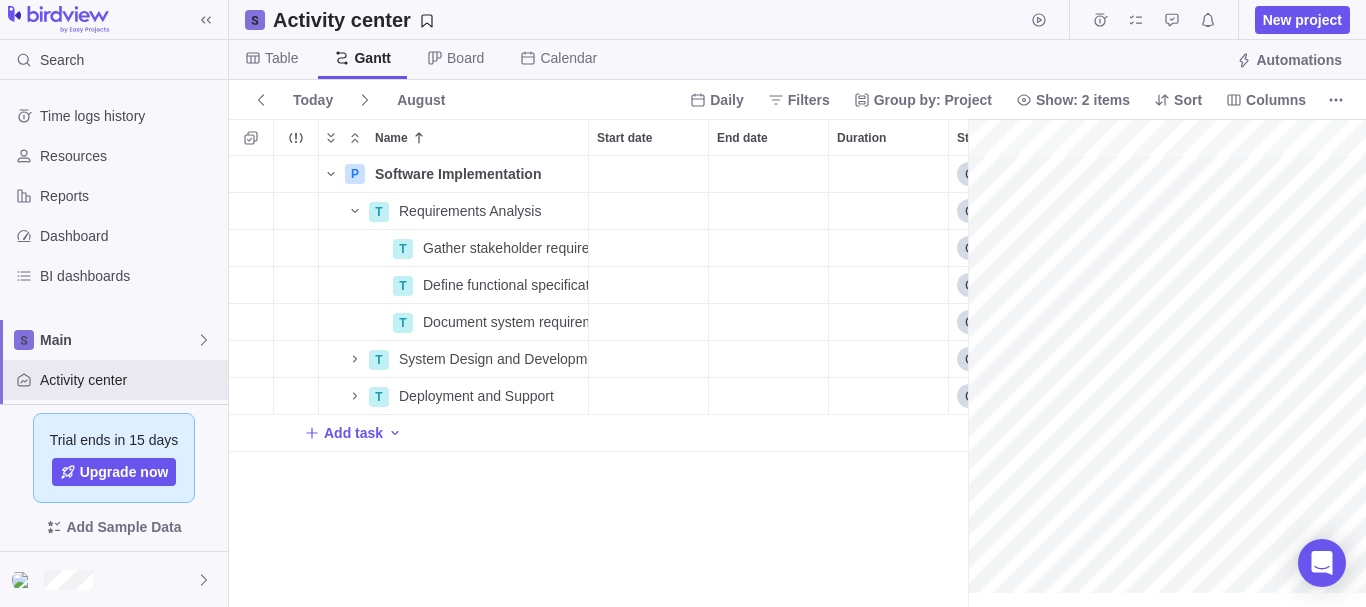 scroll, scrollTop: 436, scrollLeft: 724, axis: both 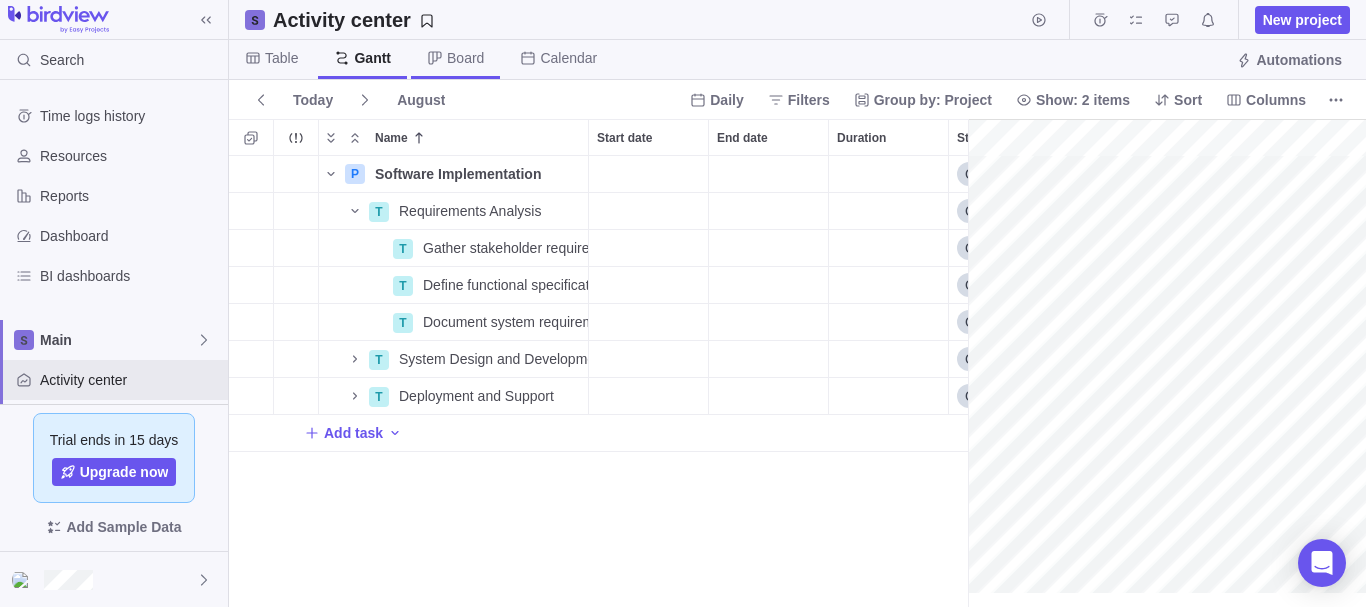 click on "Board" at bounding box center [465, 58] 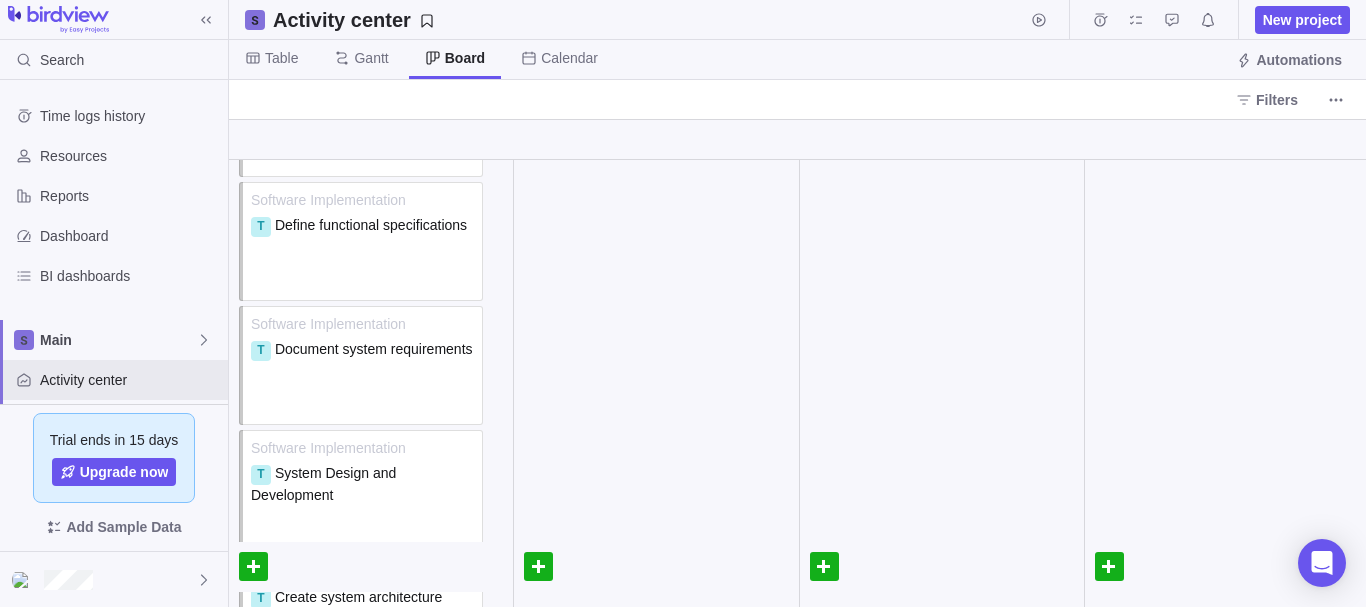 scroll, scrollTop: 100, scrollLeft: 0, axis: vertical 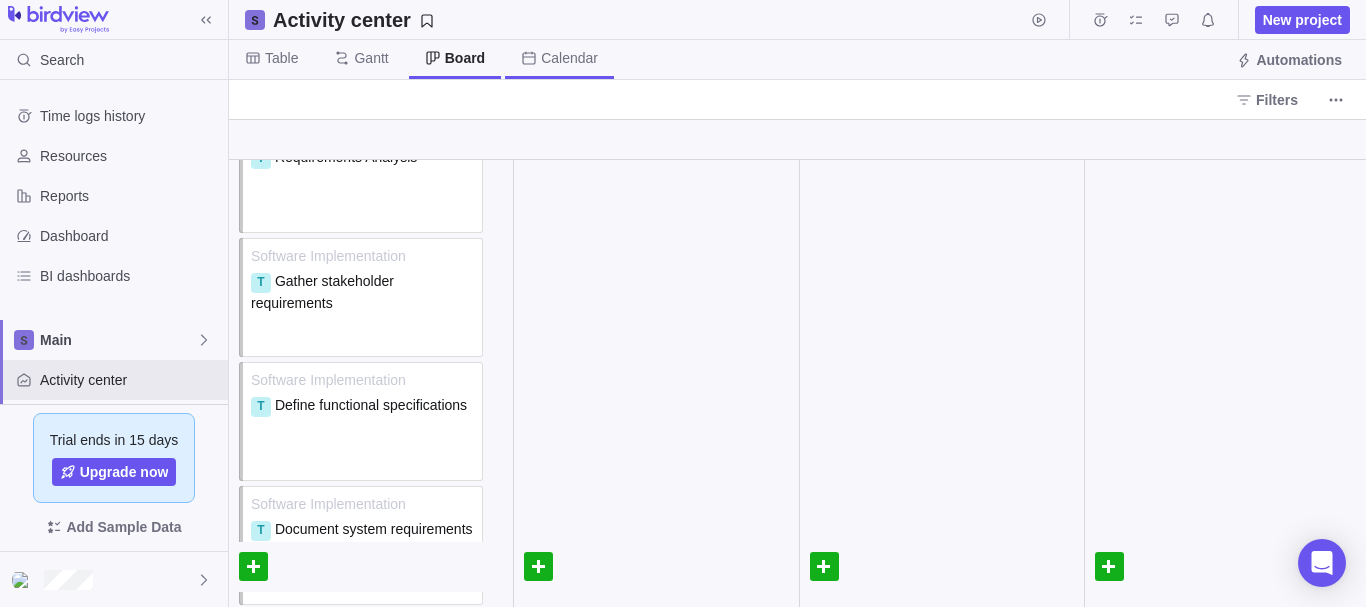 click on "Calendar" at bounding box center [559, 59] 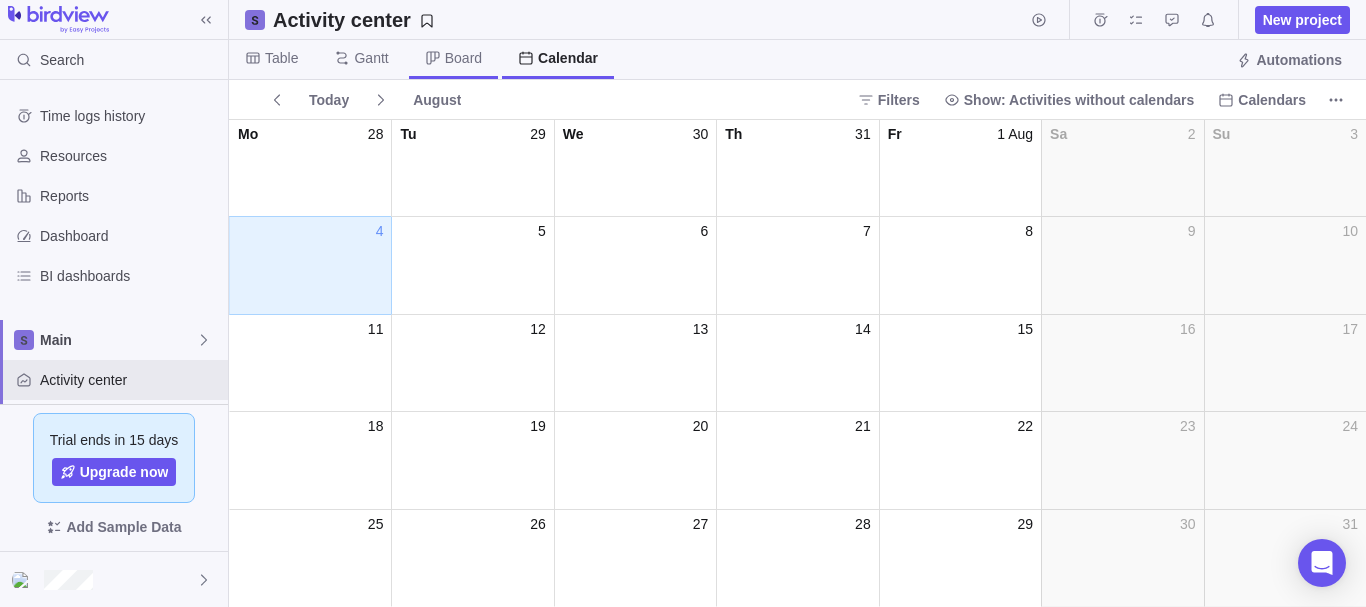 click on "Board" at bounding box center [463, 58] 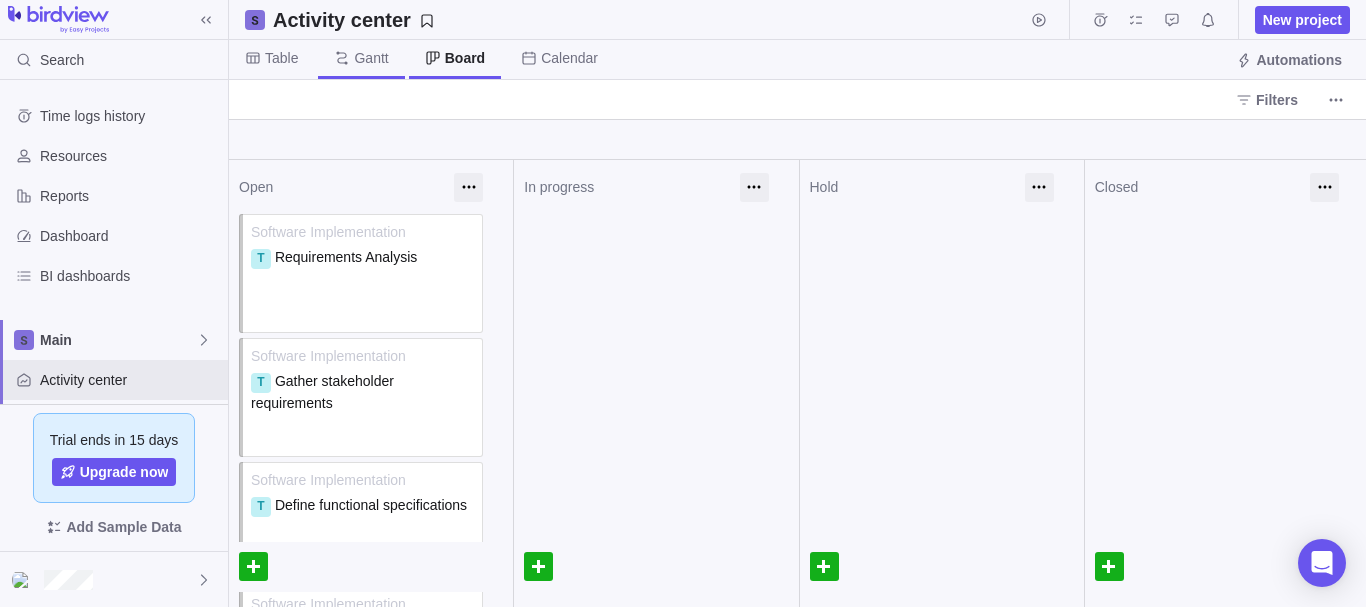 click 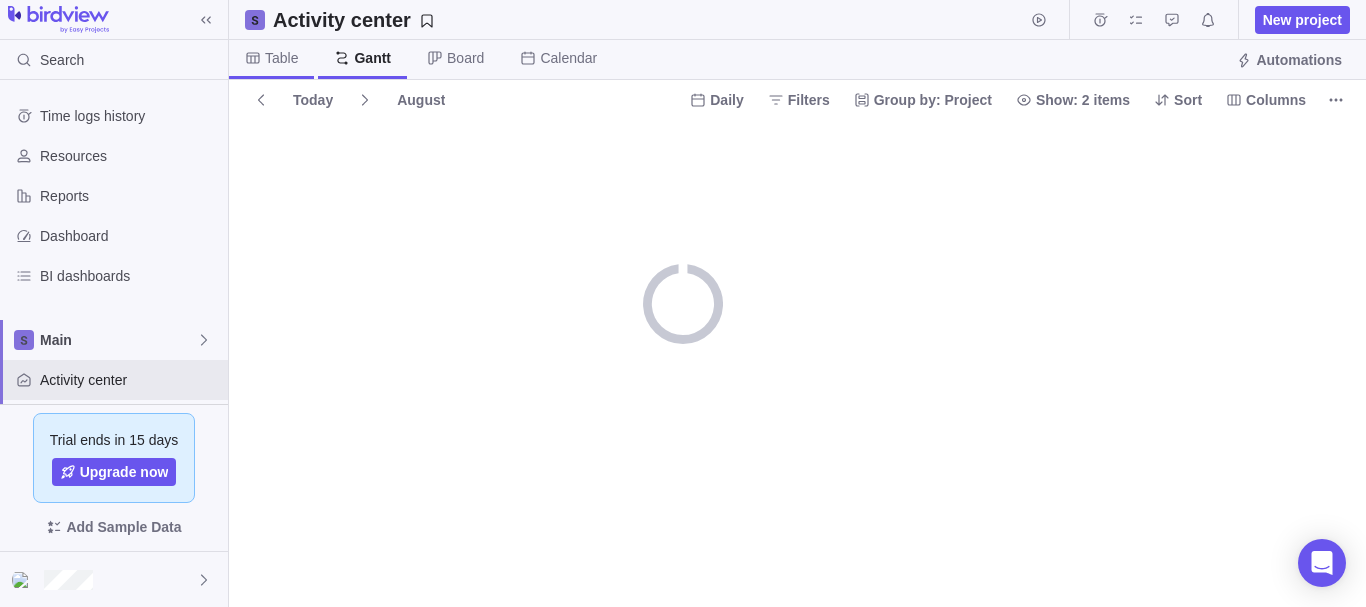 click 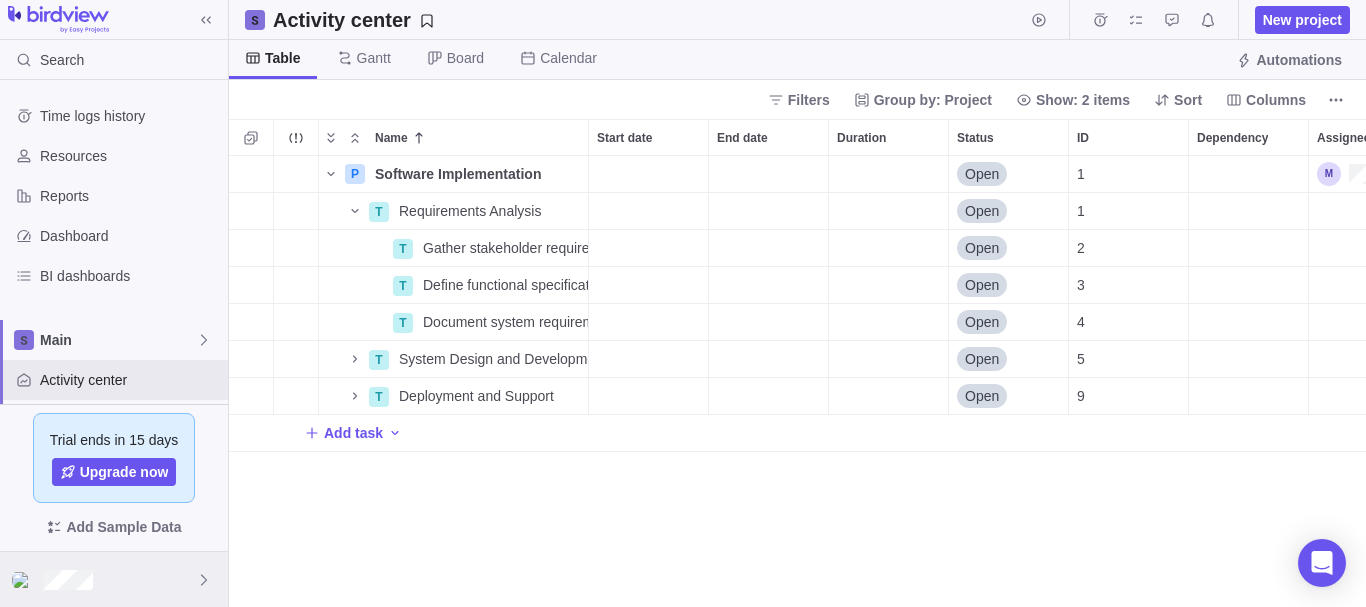 scroll, scrollTop: 16, scrollLeft: 16, axis: both 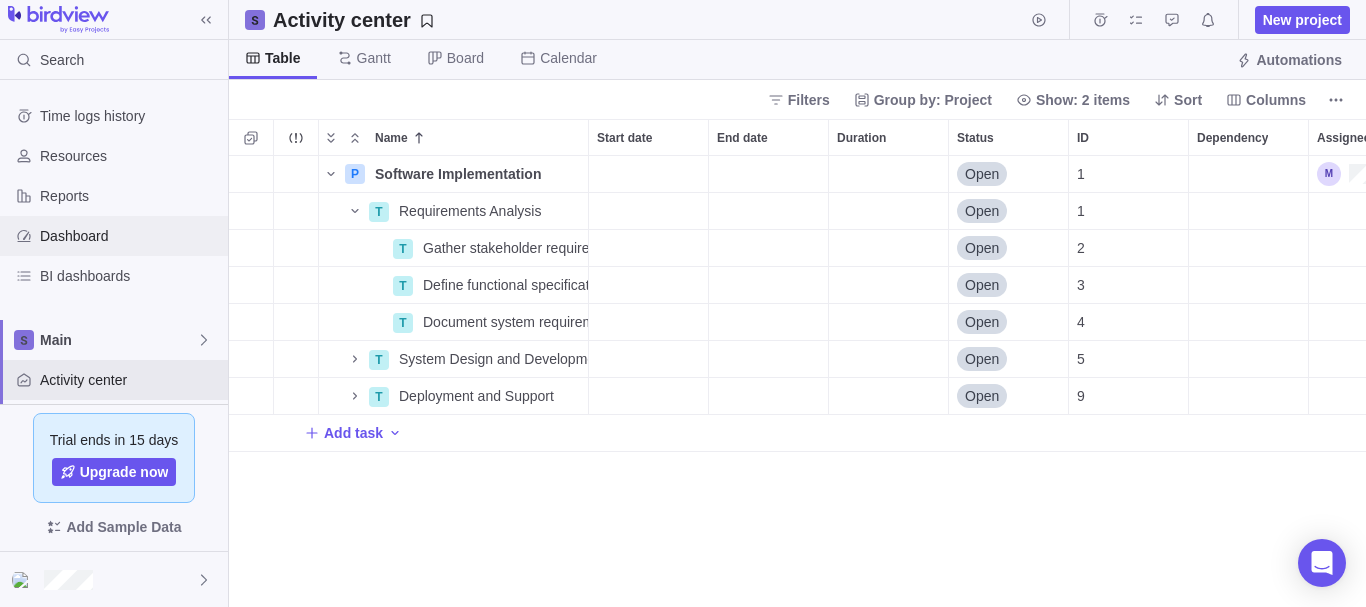 click on "Dashboard" at bounding box center (130, 236) 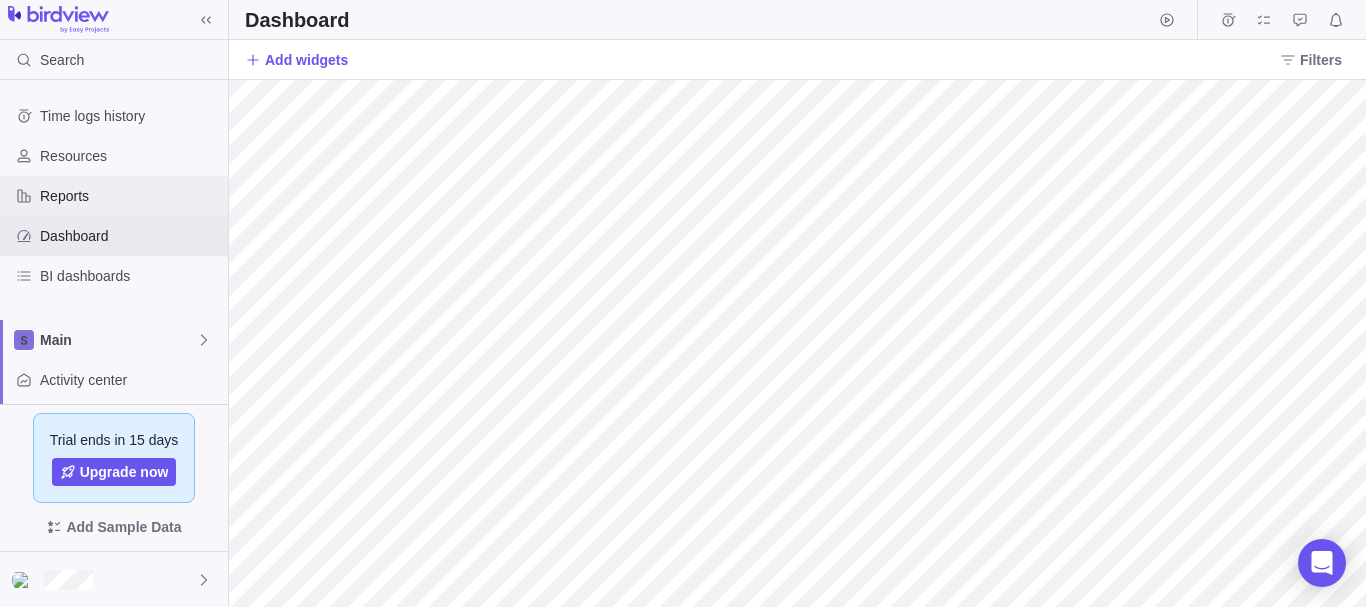 click on "Reports" at bounding box center [130, 196] 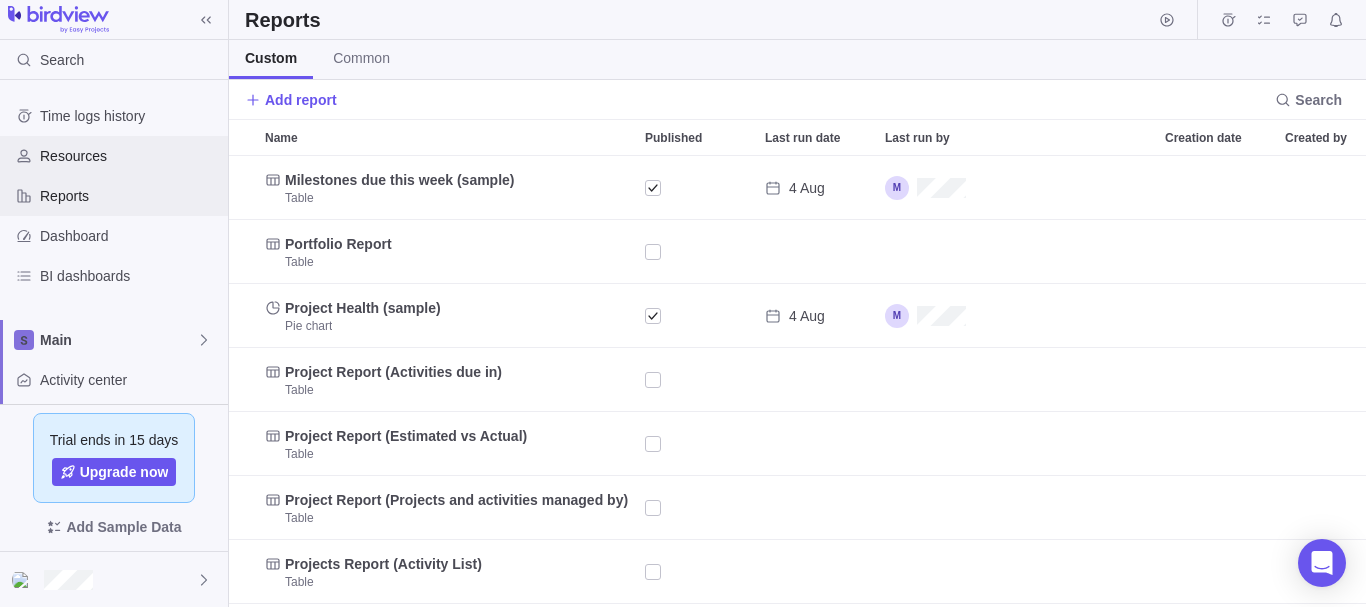 scroll, scrollTop: 16, scrollLeft: 16, axis: both 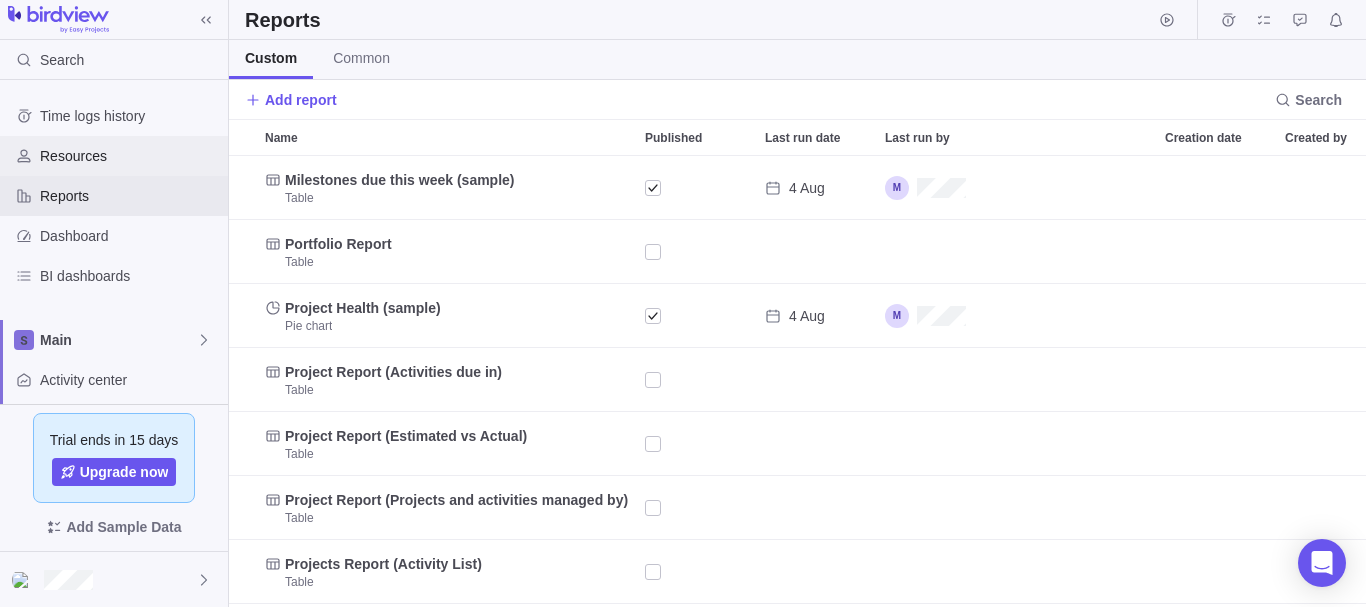 click on "Resources" at bounding box center (130, 156) 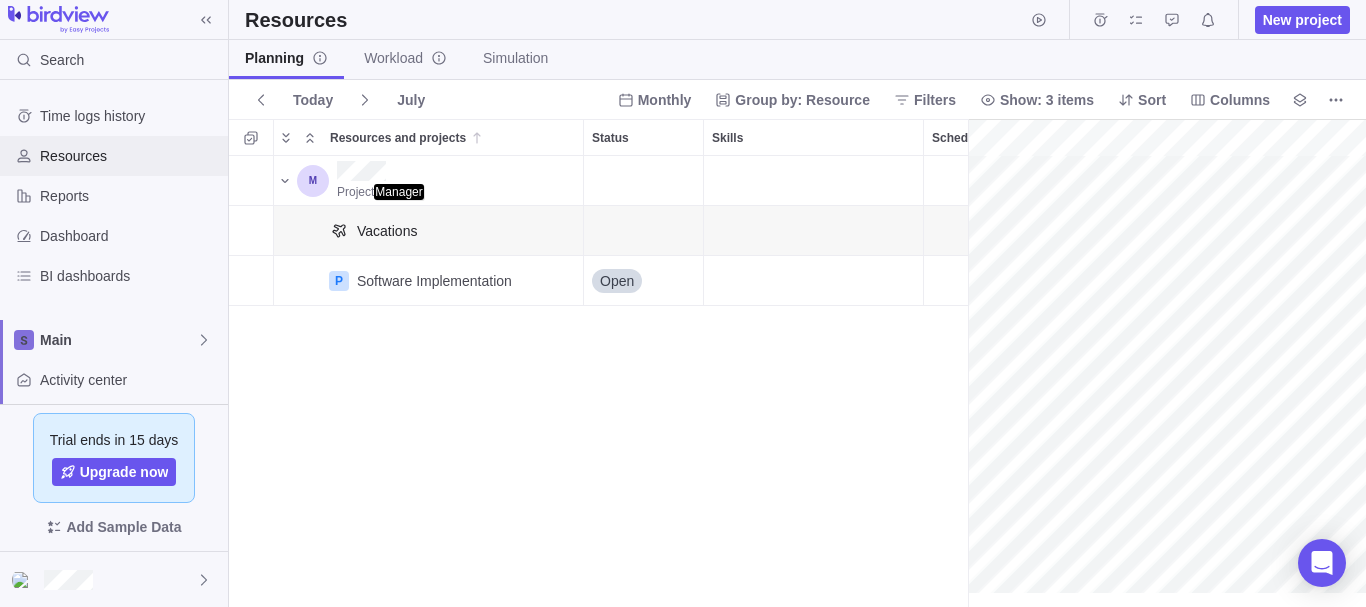 scroll, scrollTop: 16, scrollLeft: 16, axis: both 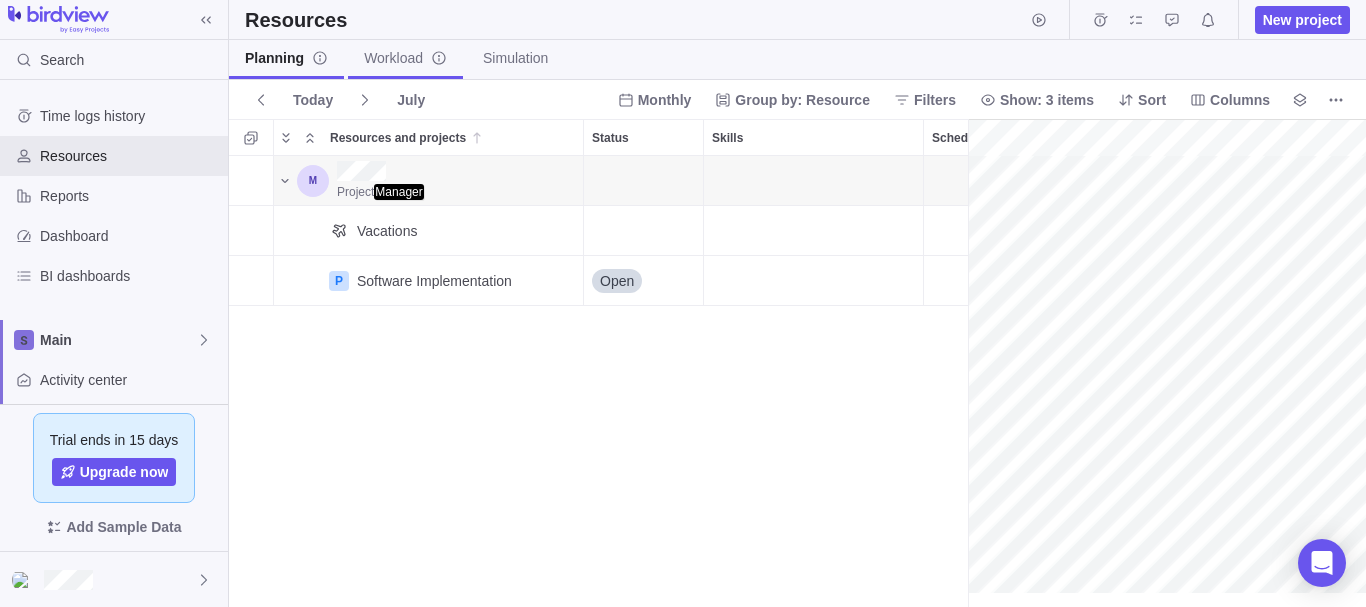 click on "Workload" at bounding box center [405, 58] 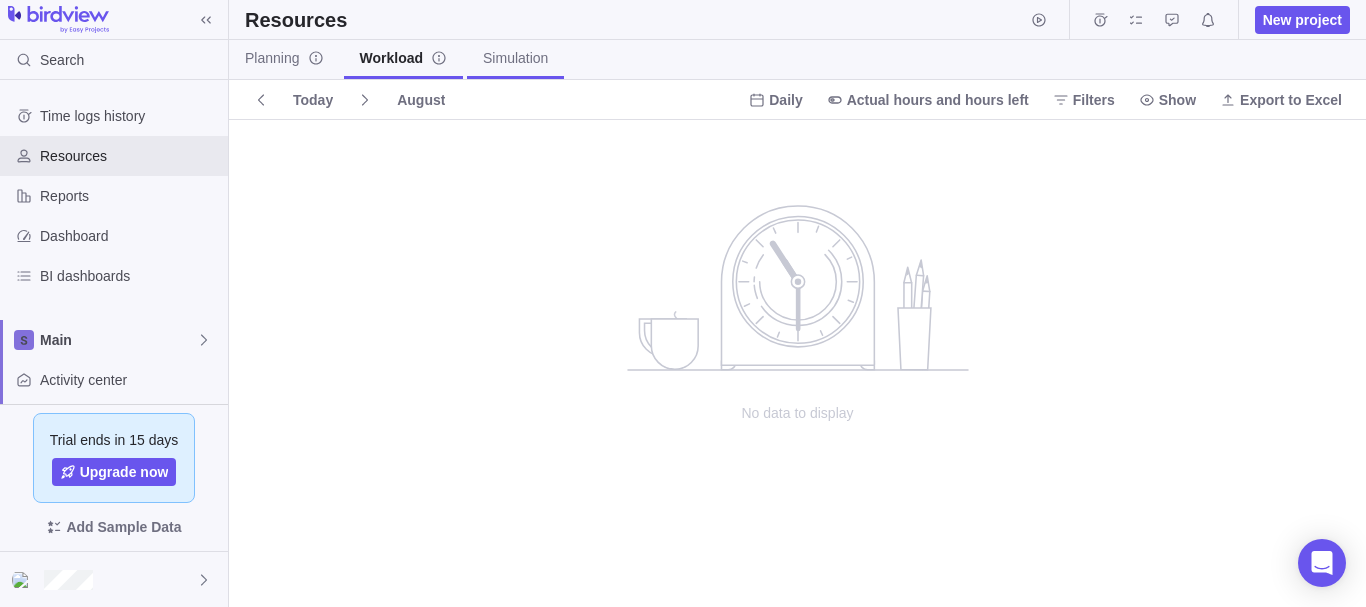 click on "Simulation" at bounding box center [515, 58] 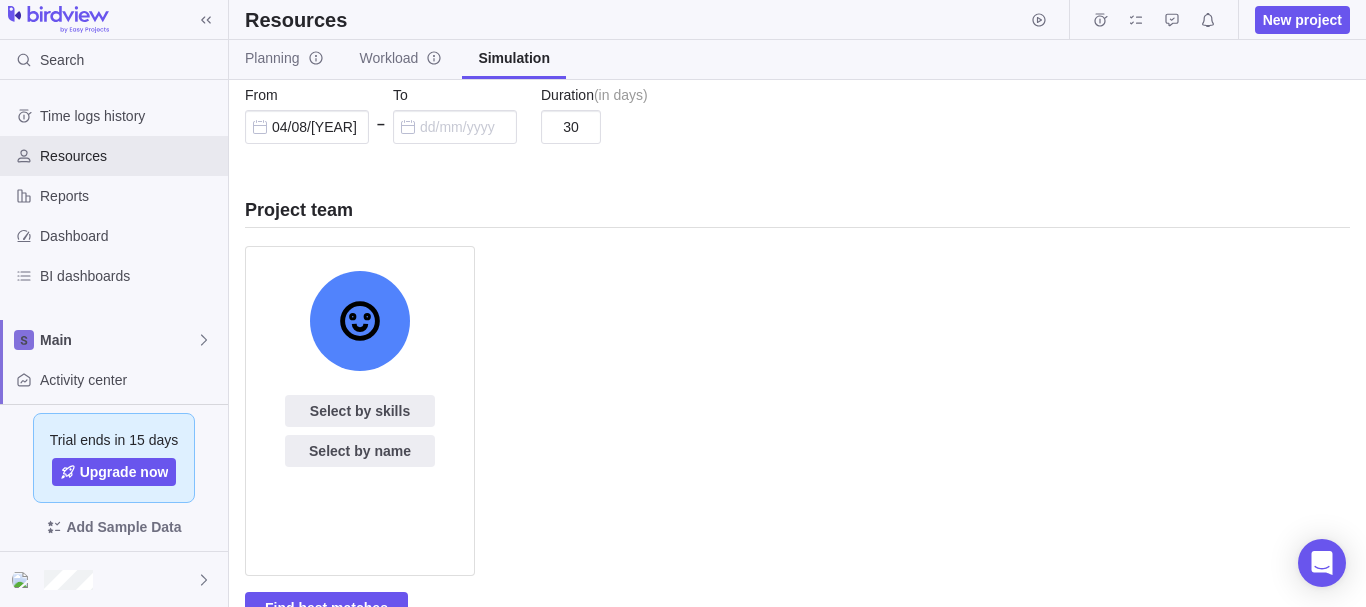 scroll, scrollTop: 0, scrollLeft: 0, axis: both 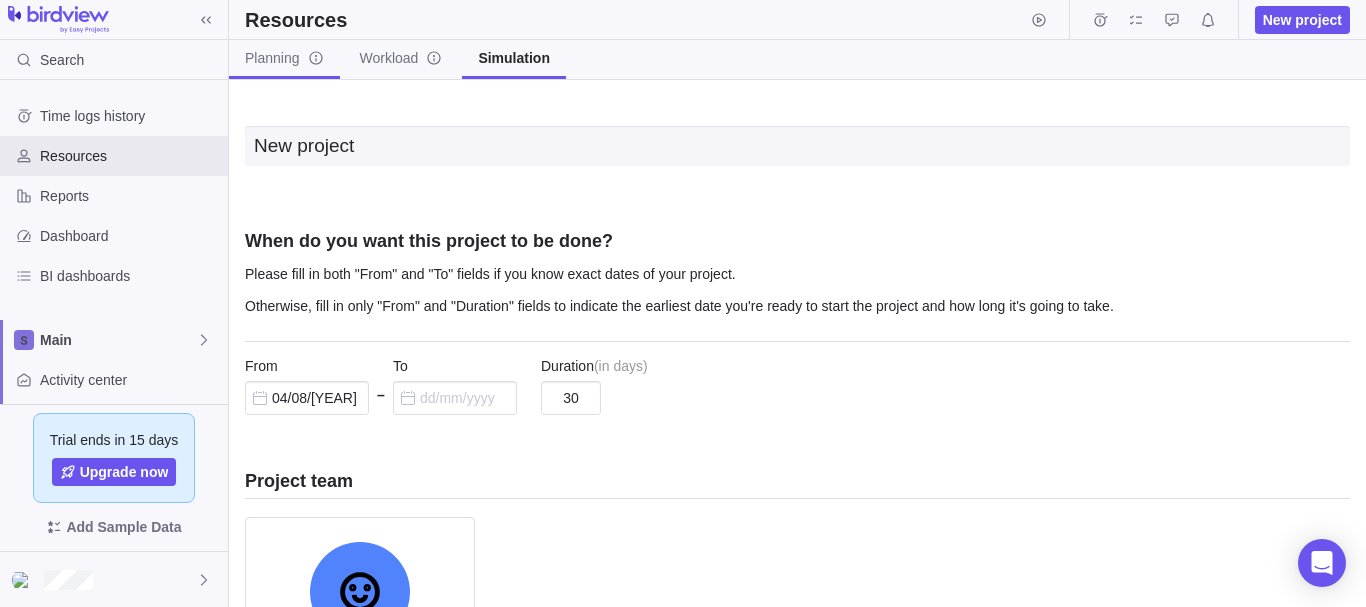 click on "Planning" at bounding box center [284, 59] 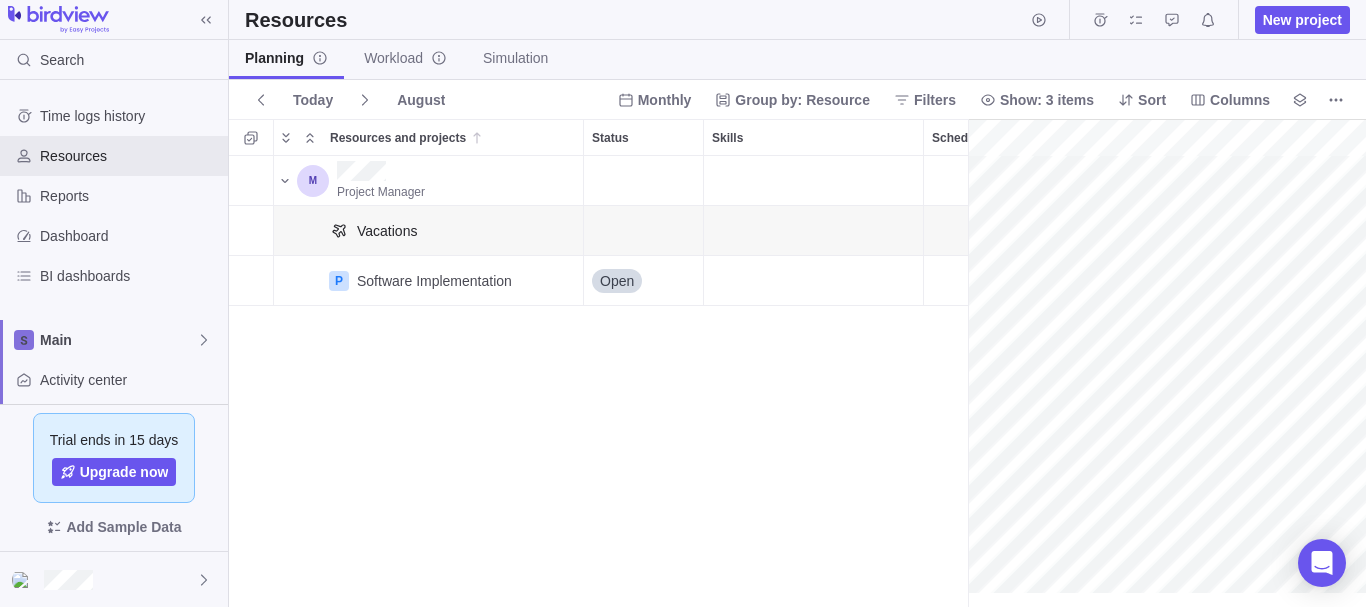 scroll, scrollTop: 16, scrollLeft: 16, axis: both 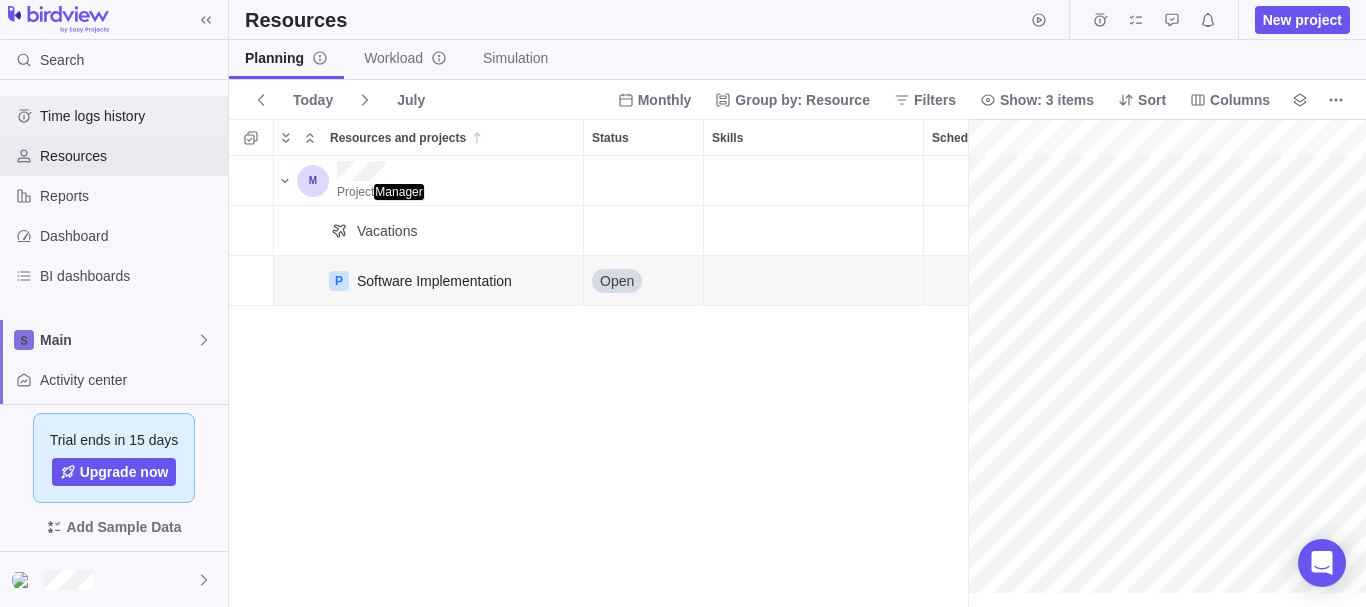 click on "Time logs history" at bounding box center (114, 116) 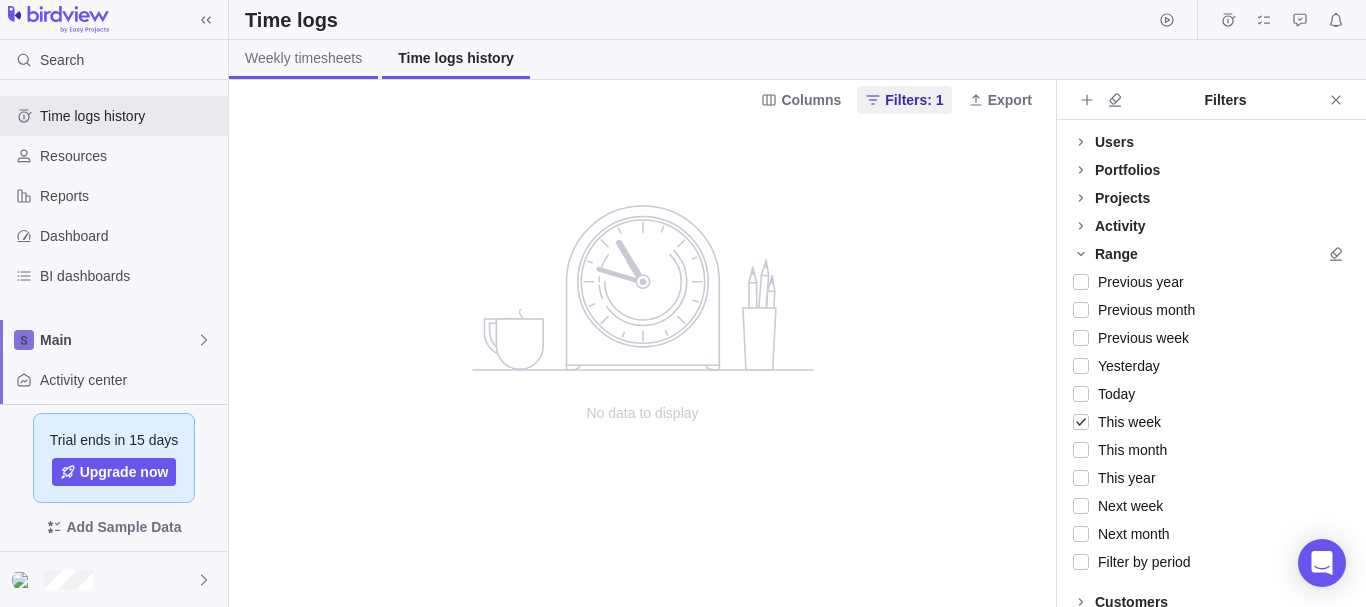 click on "Weekly timesheets" at bounding box center [303, 58] 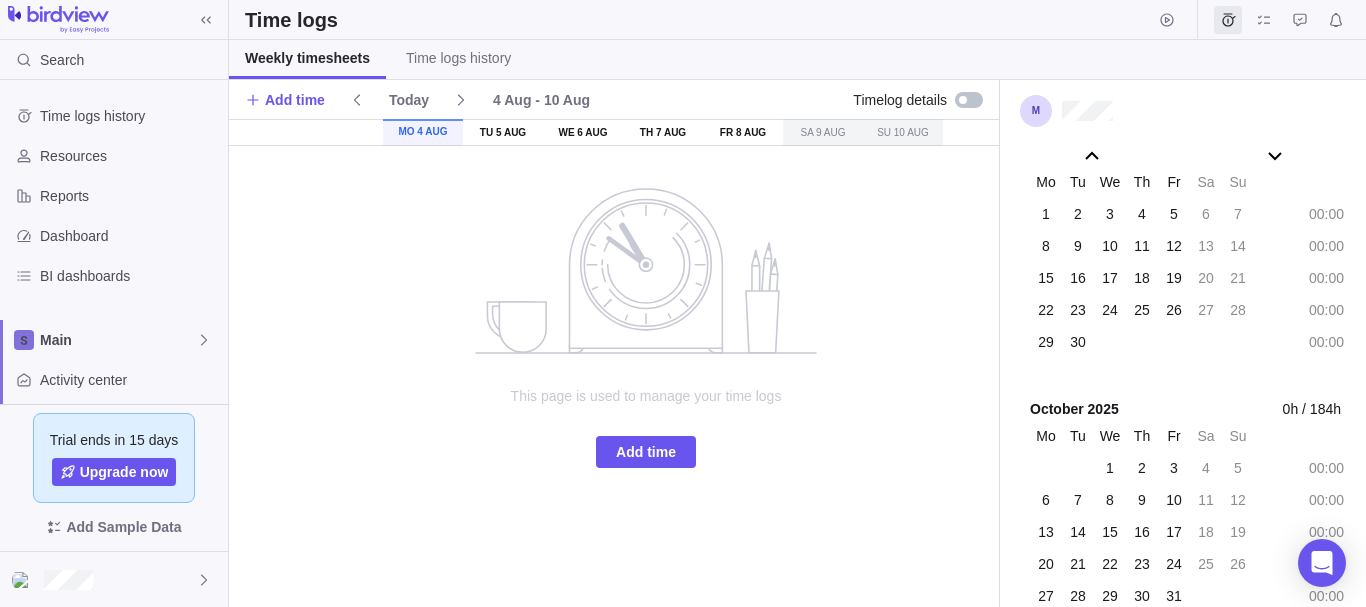 scroll, scrollTop: 111259, scrollLeft: 0, axis: vertical 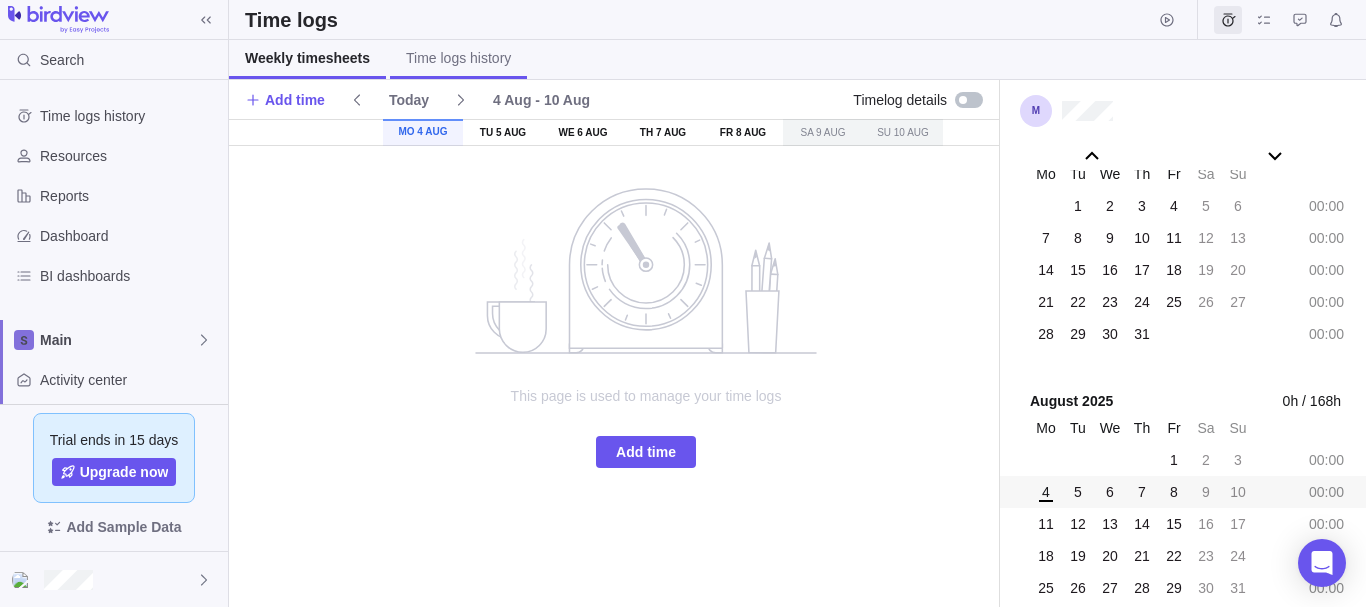 click on "Time logs history" at bounding box center [458, 59] 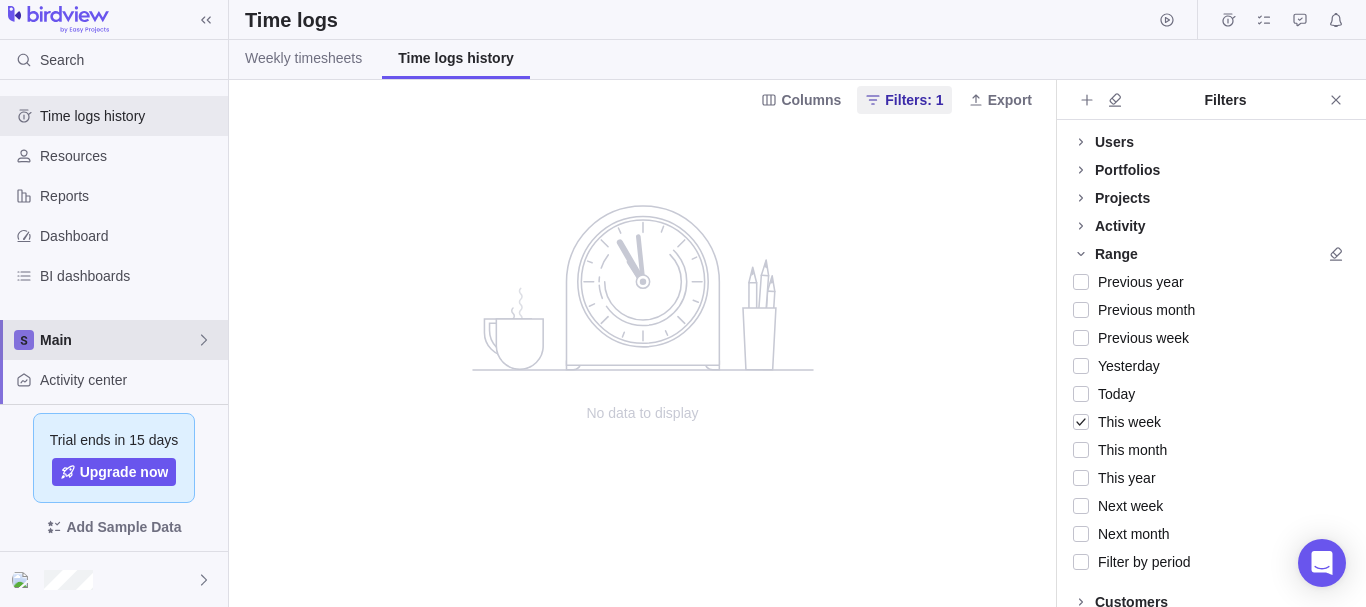 click on "Main" at bounding box center (118, 340) 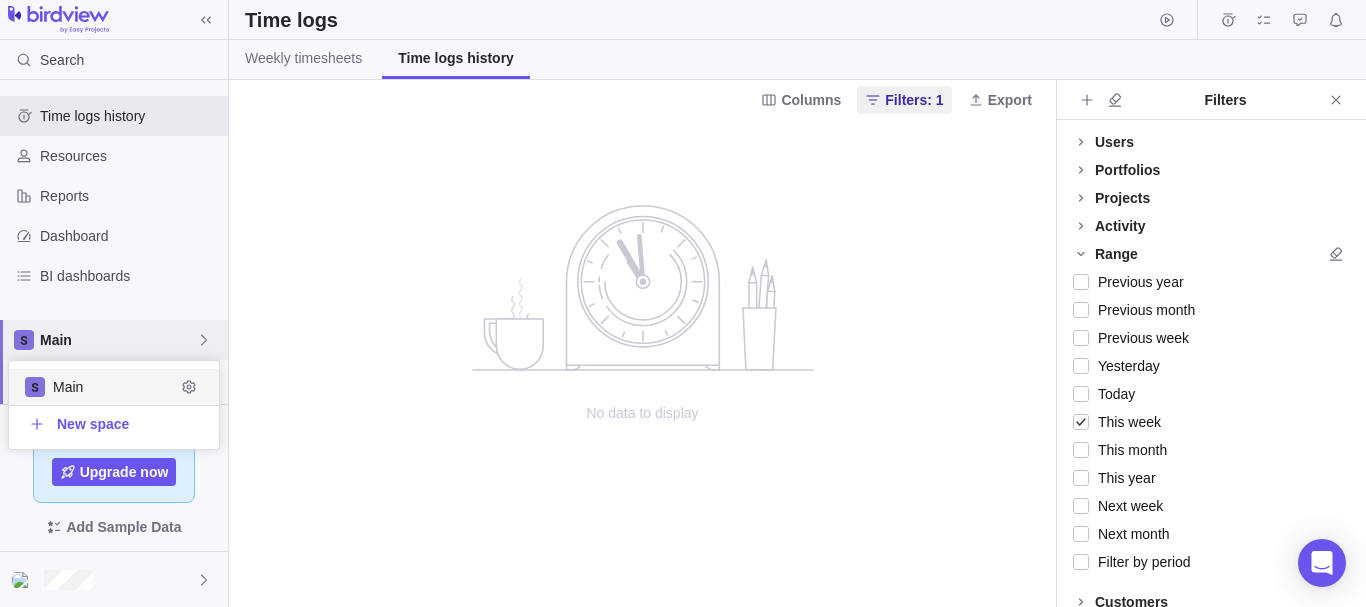 scroll, scrollTop: 16, scrollLeft: 16, axis: both 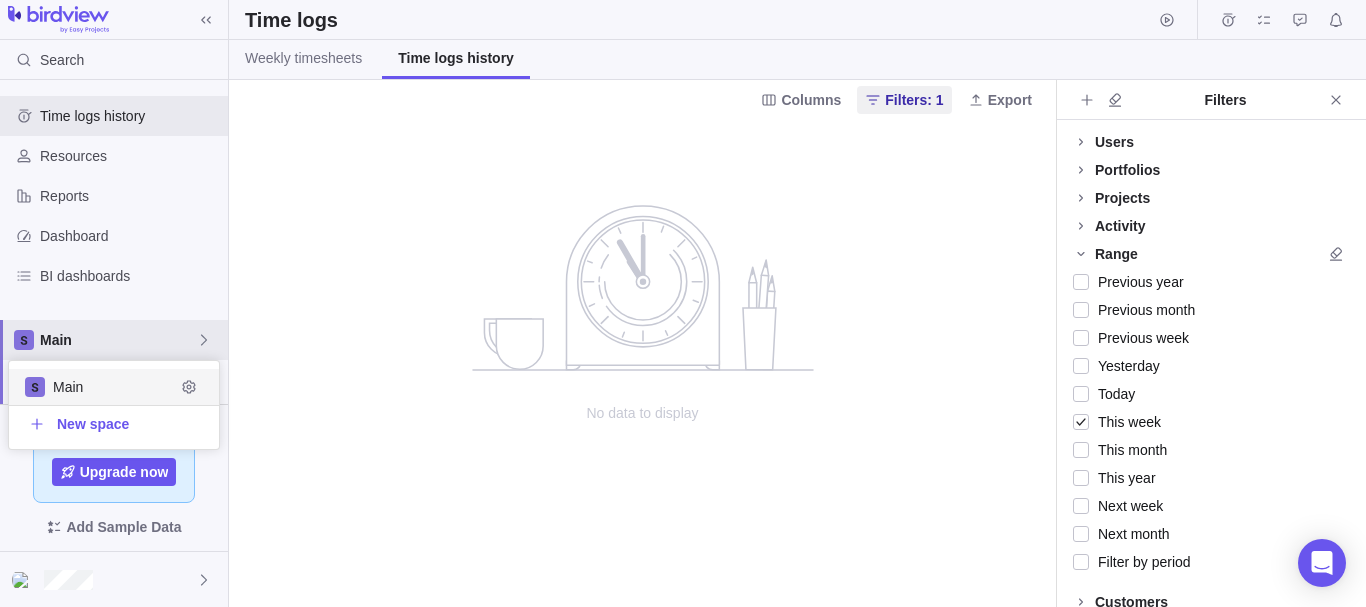 click on "Main" at bounding box center [114, 387] 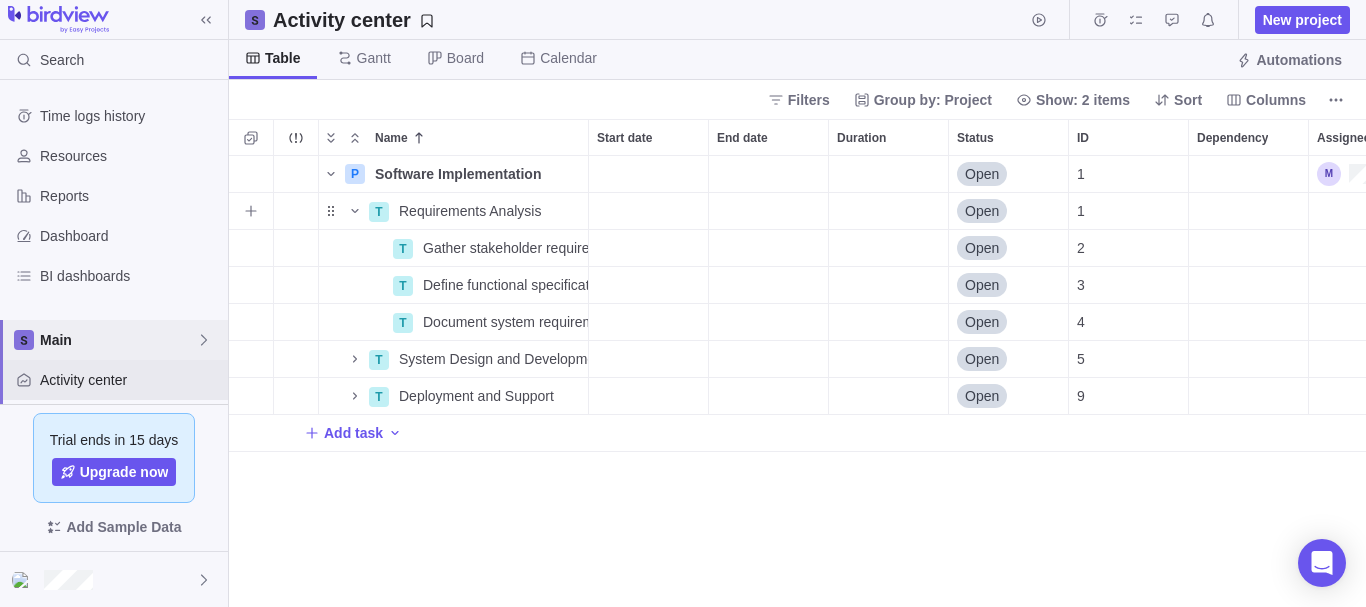 scroll, scrollTop: 16, scrollLeft: 16, axis: both 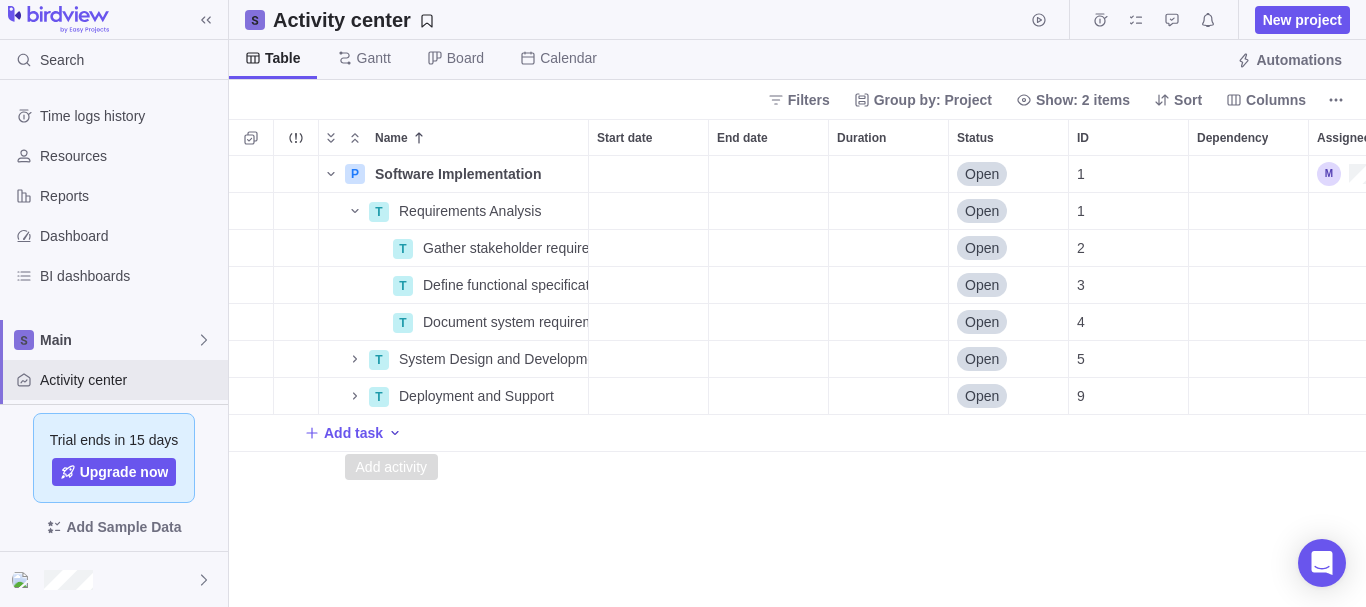 click 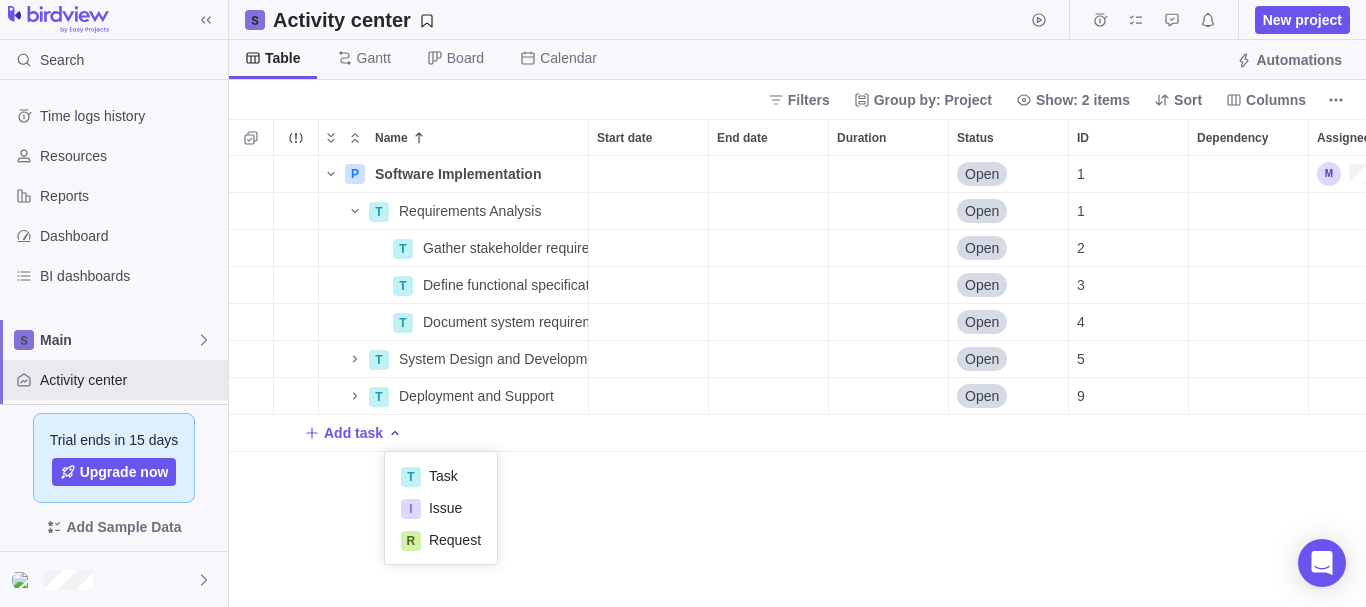 click on "P Software Implementation Details Open 1 T Requirements Analysis Details Open 1 T Gather stakeholder requirements Details Open 2 T Define functional specifications Details Open 3 T Document system requirements Details Open 4 T System Design and Development Details Open 5 T Deployment and Support Details Open 9 Add task" at bounding box center (797, 381) 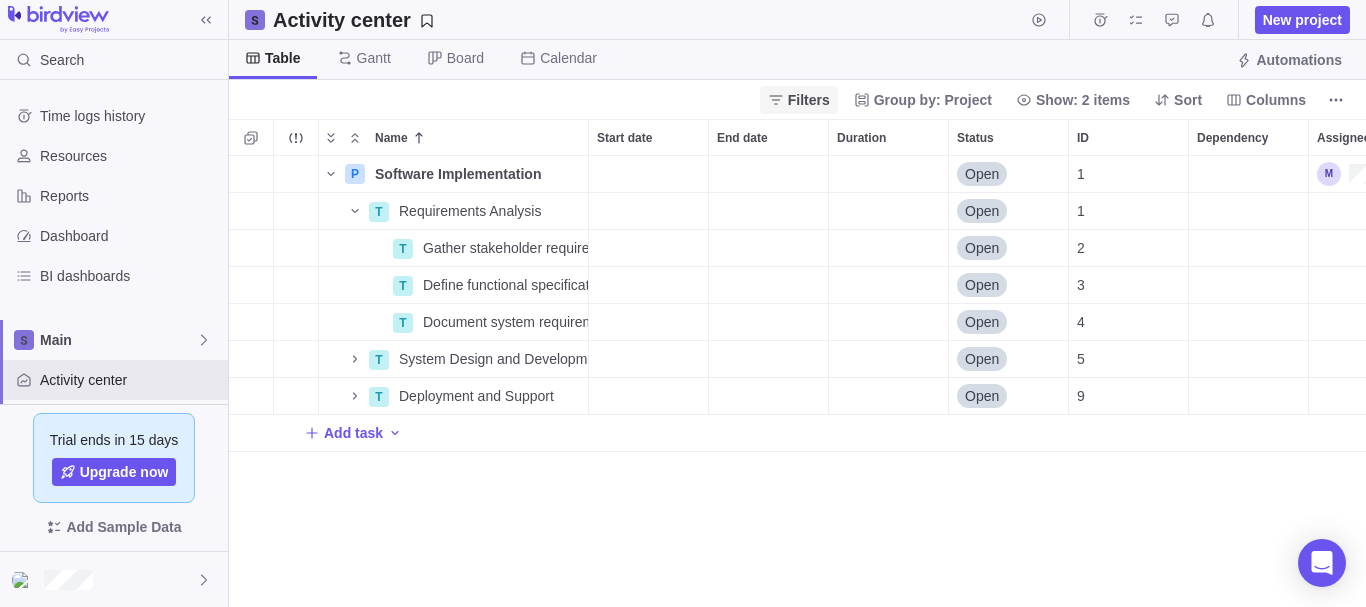 click on "Filters" at bounding box center [809, 100] 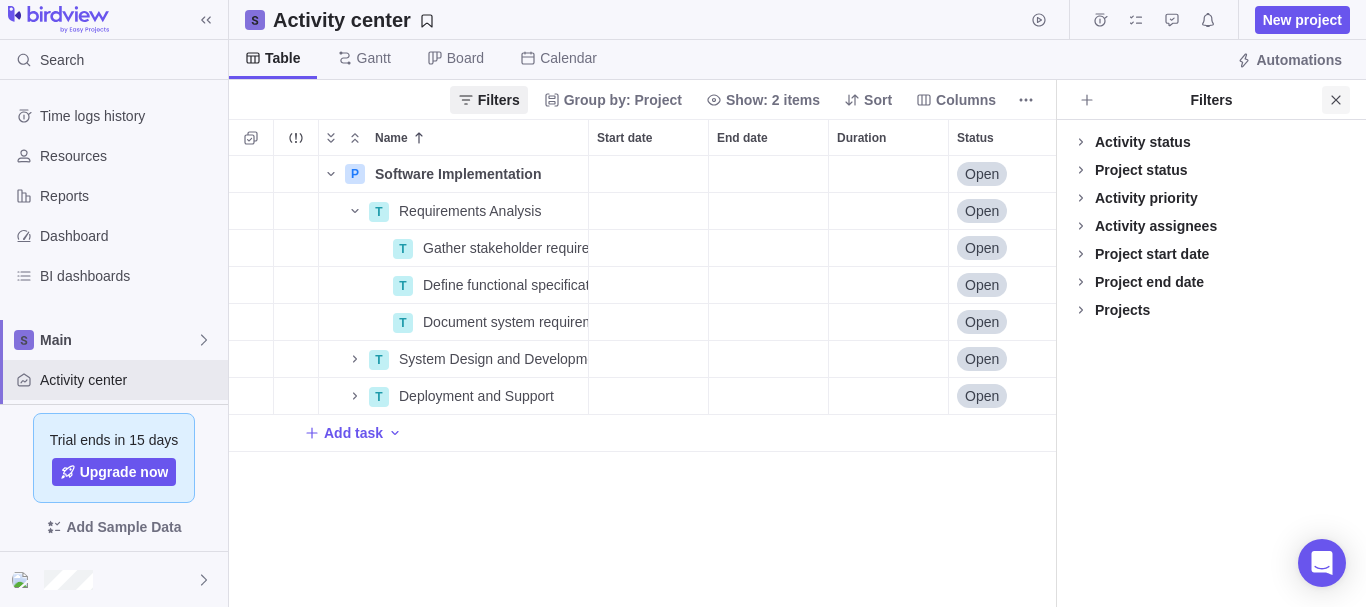 click 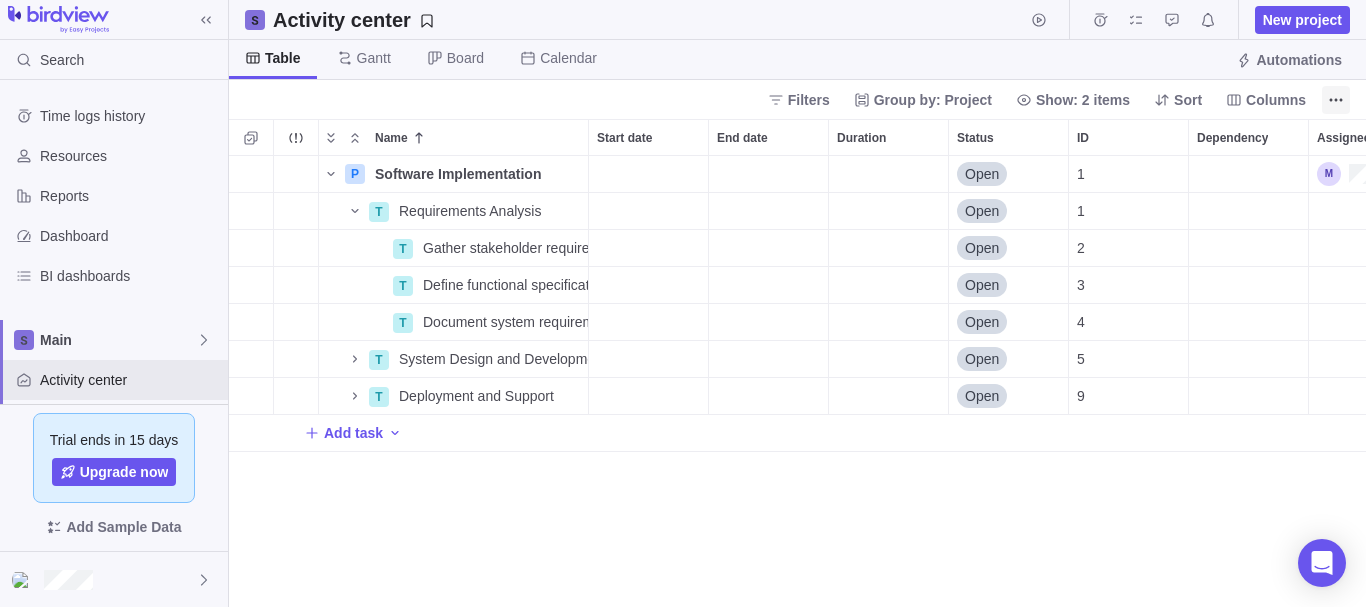 scroll, scrollTop: 16, scrollLeft: 16, axis: both 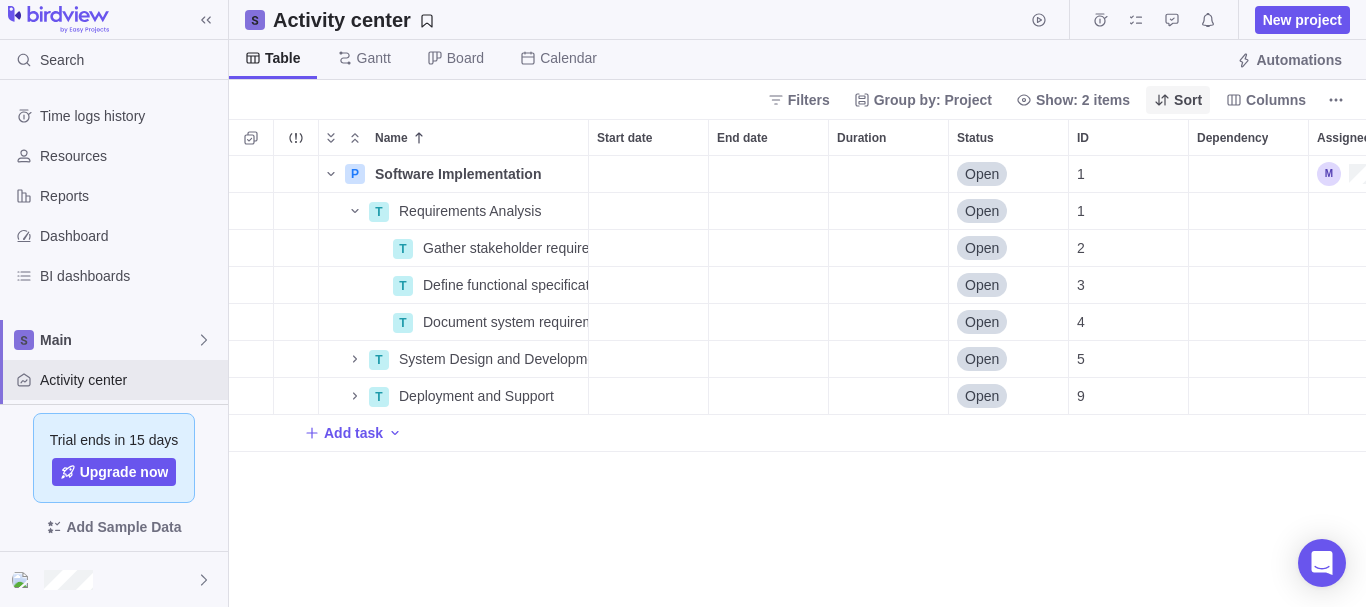 click 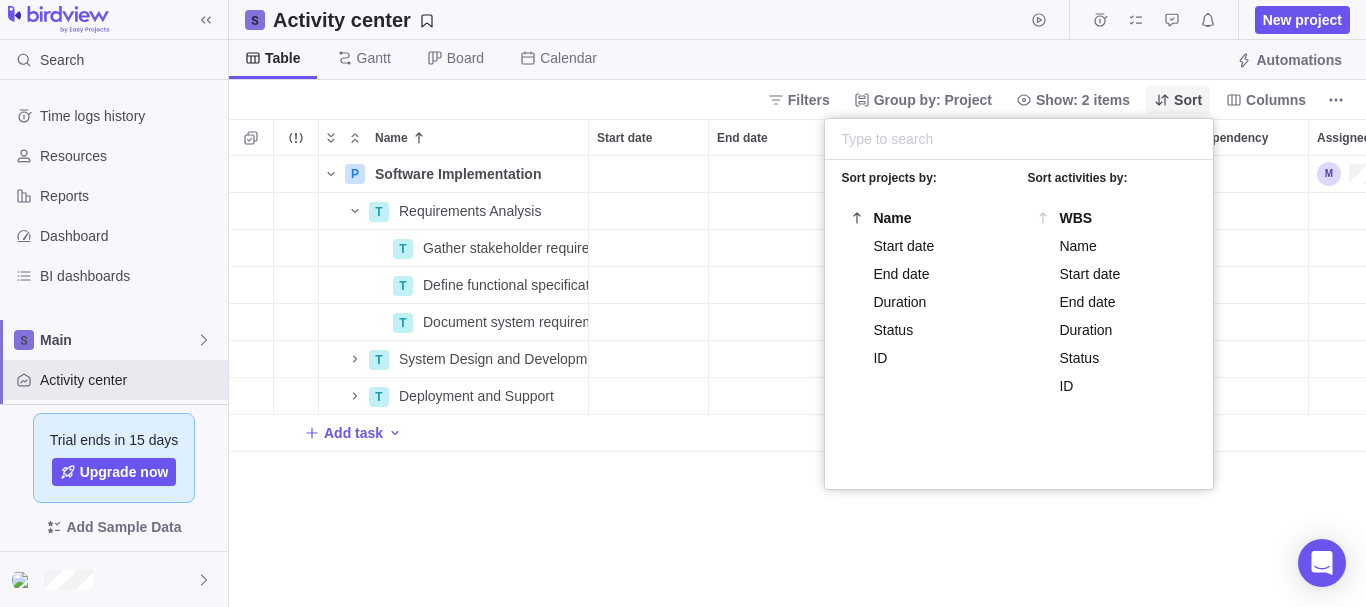 click 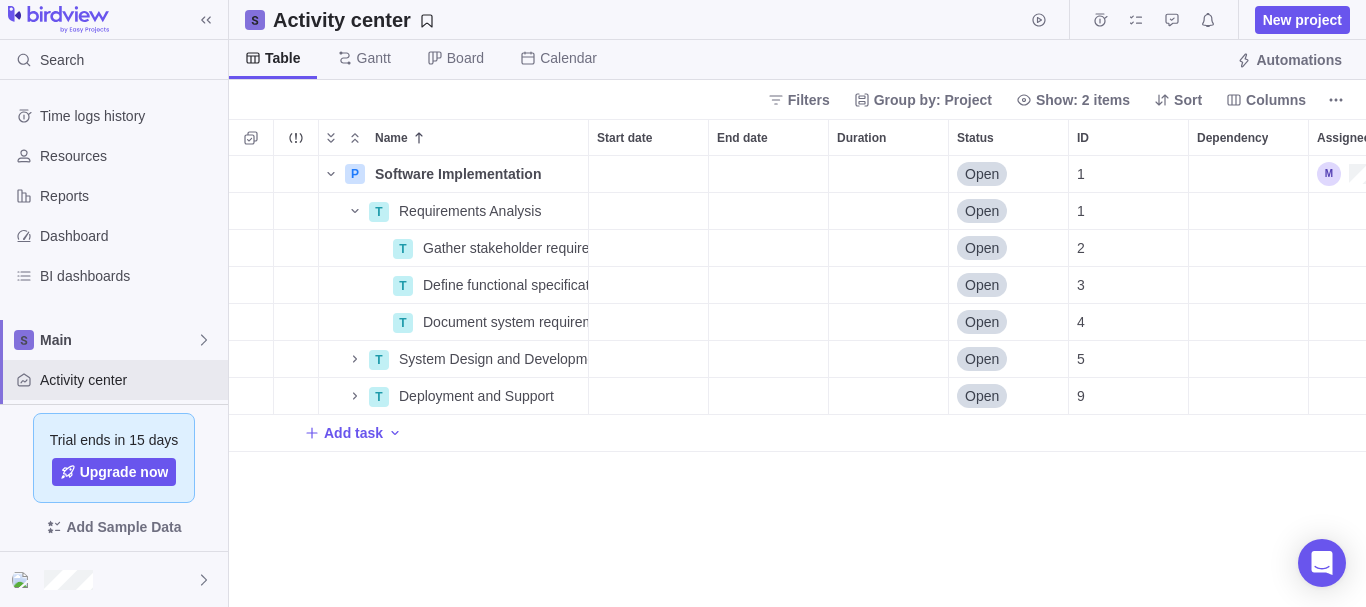 scroll, scrollTop: 196, scrollLeft: 0, axis: vertical 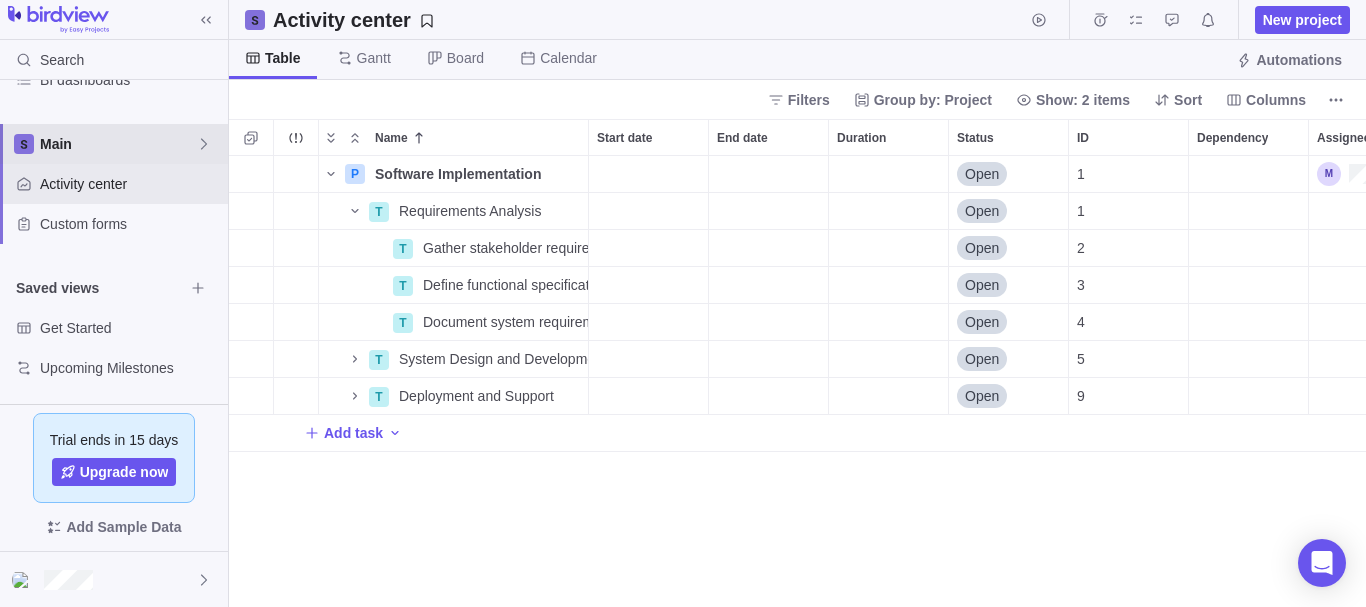 click on "Main" at bounding box center (118, 144) 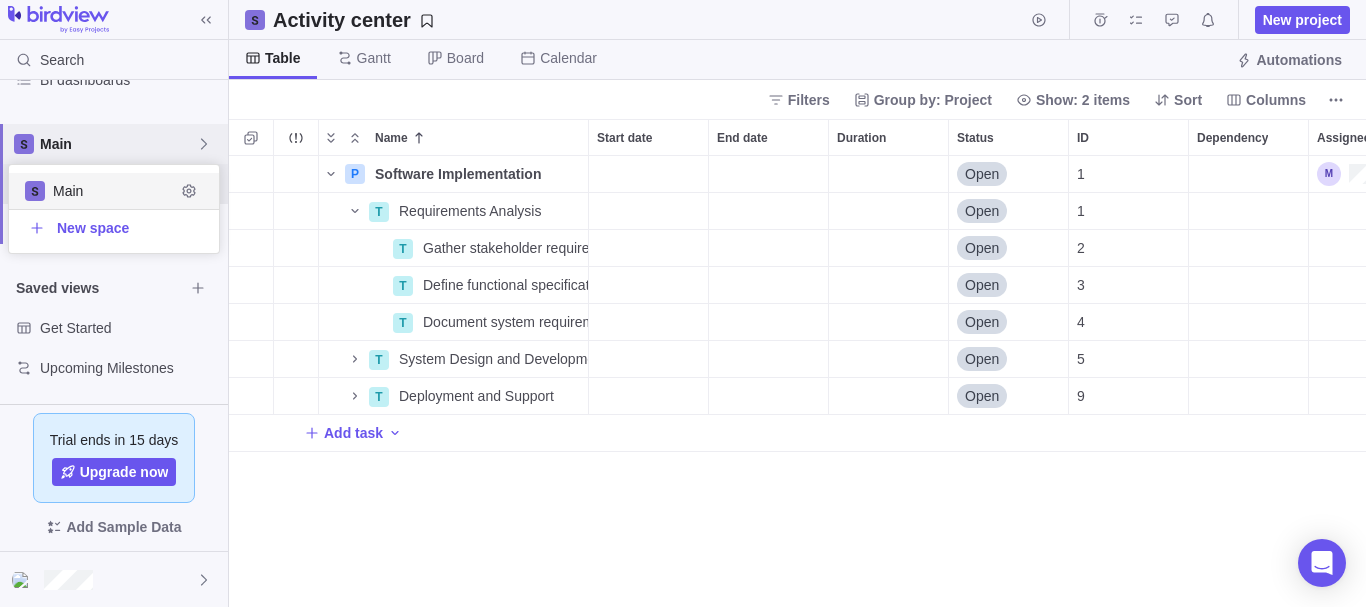 scroll, scrollTop: 16, scrollLeft: 16, axis: both 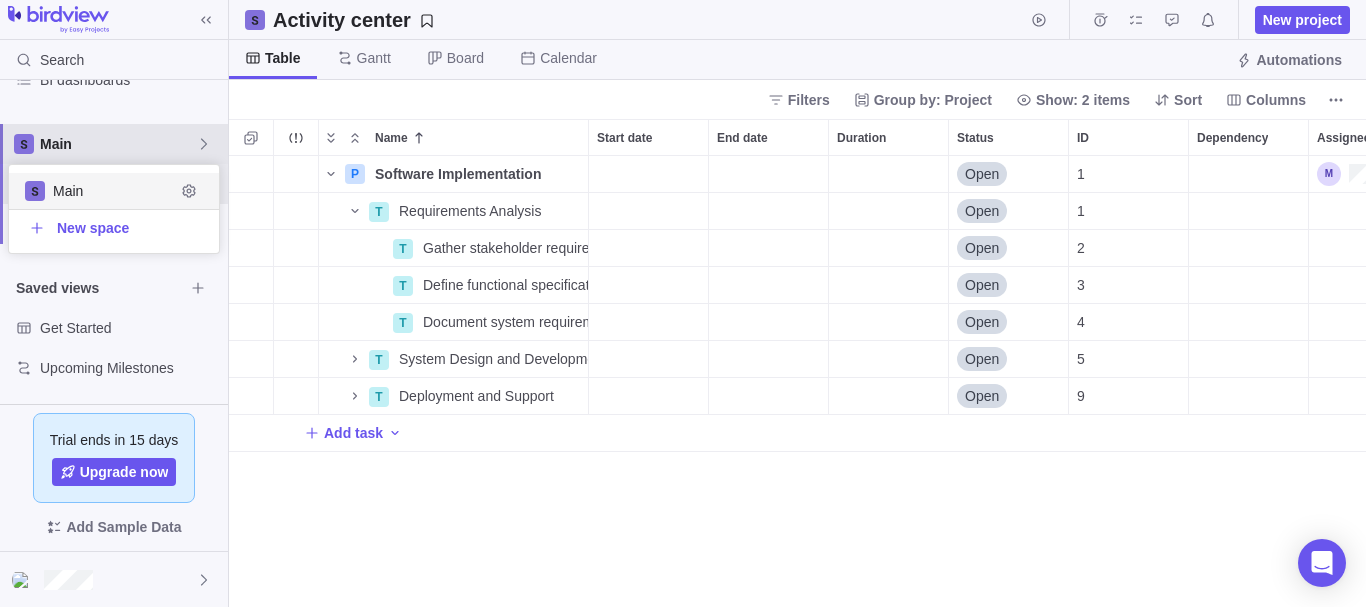 click on "Main" at bounding box center [118, 144] 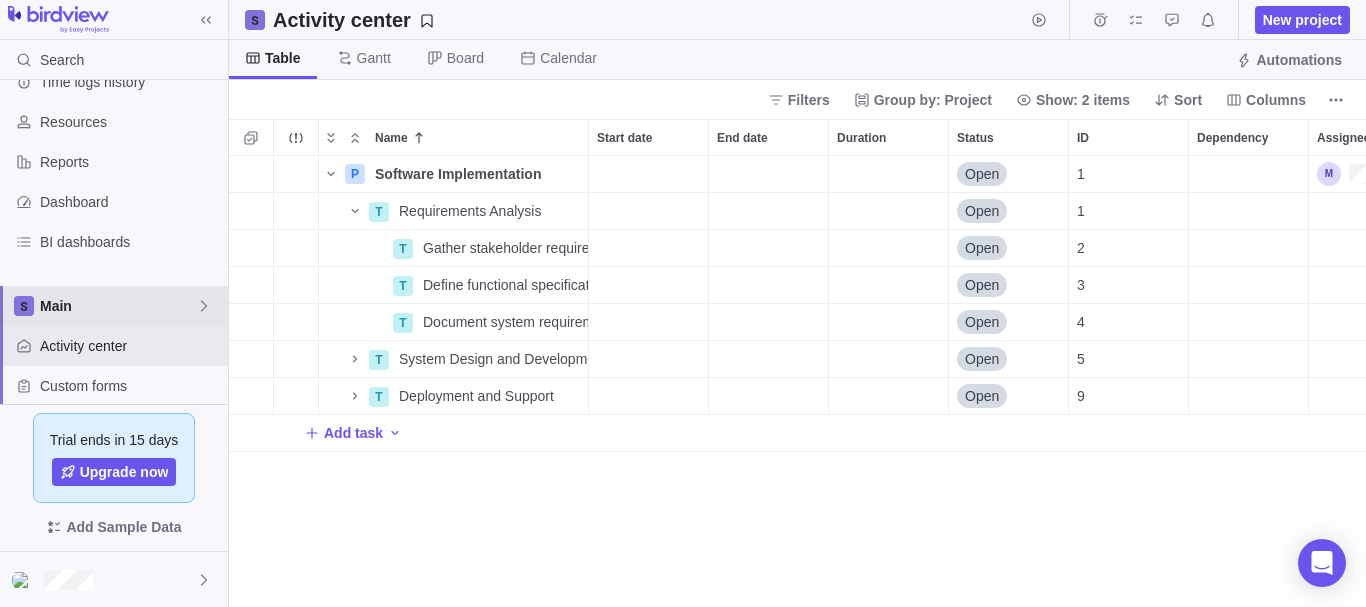 scroll, scrollTop: 0, scrollLeft: 0, axis: both 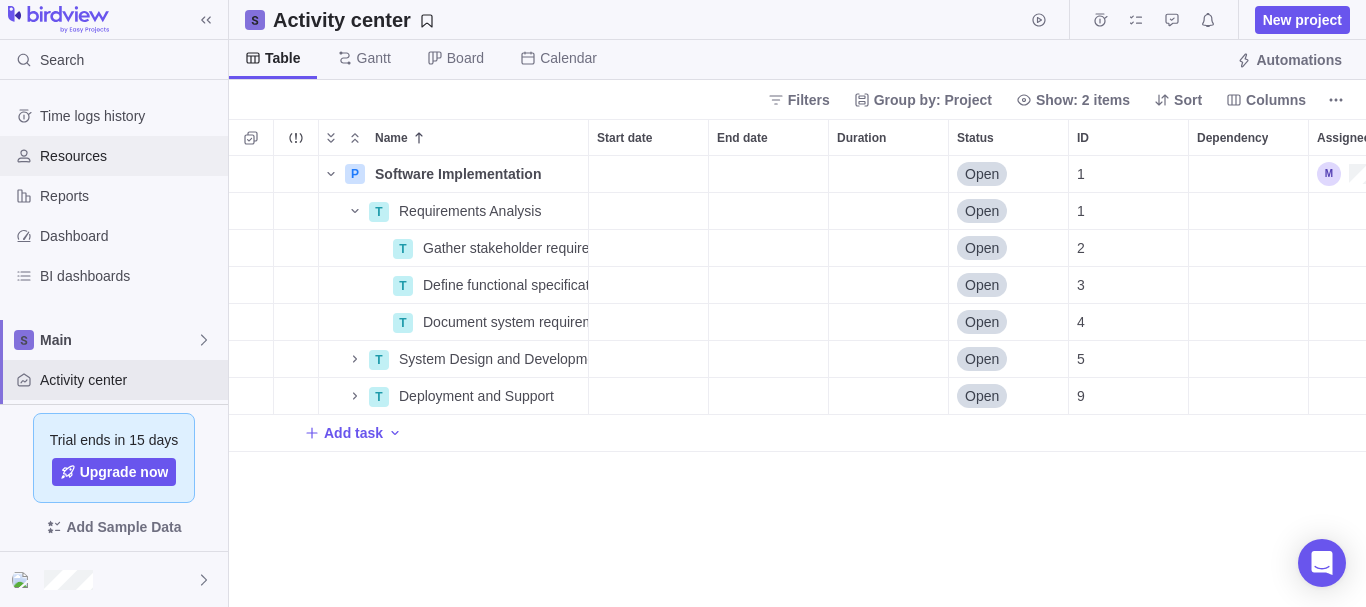 click on "Resources" at bounding box center [130, 156] 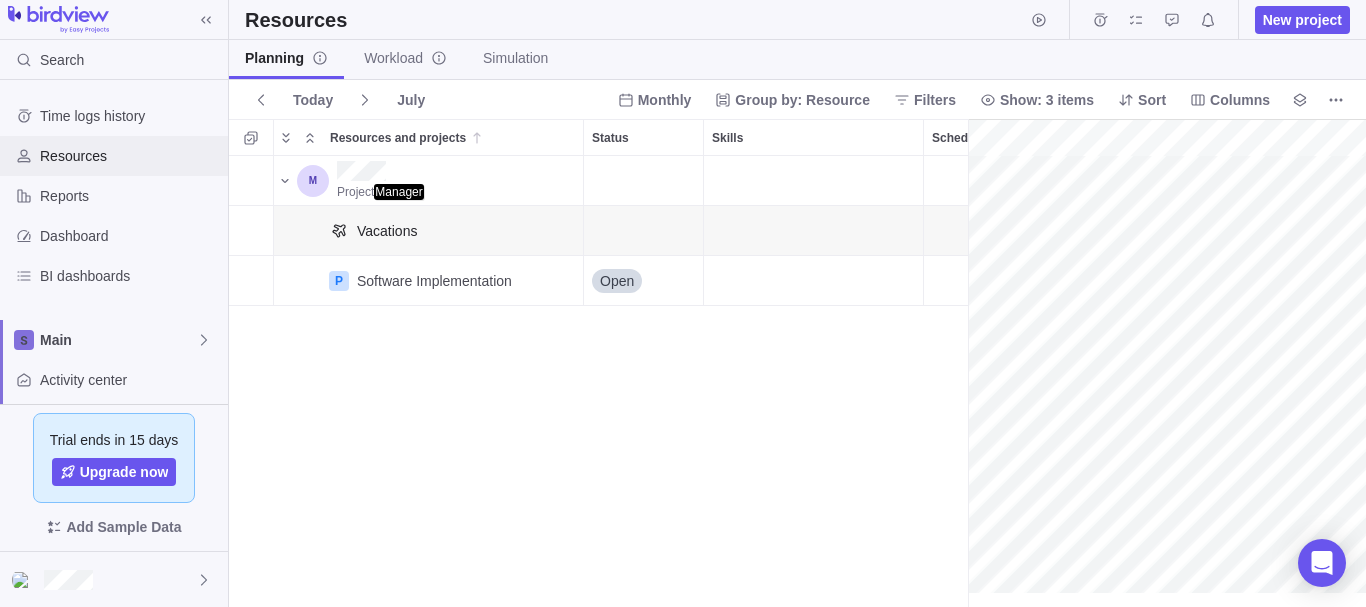 scroll, scrollTop: 16, scrollLeft: 16, axis: both 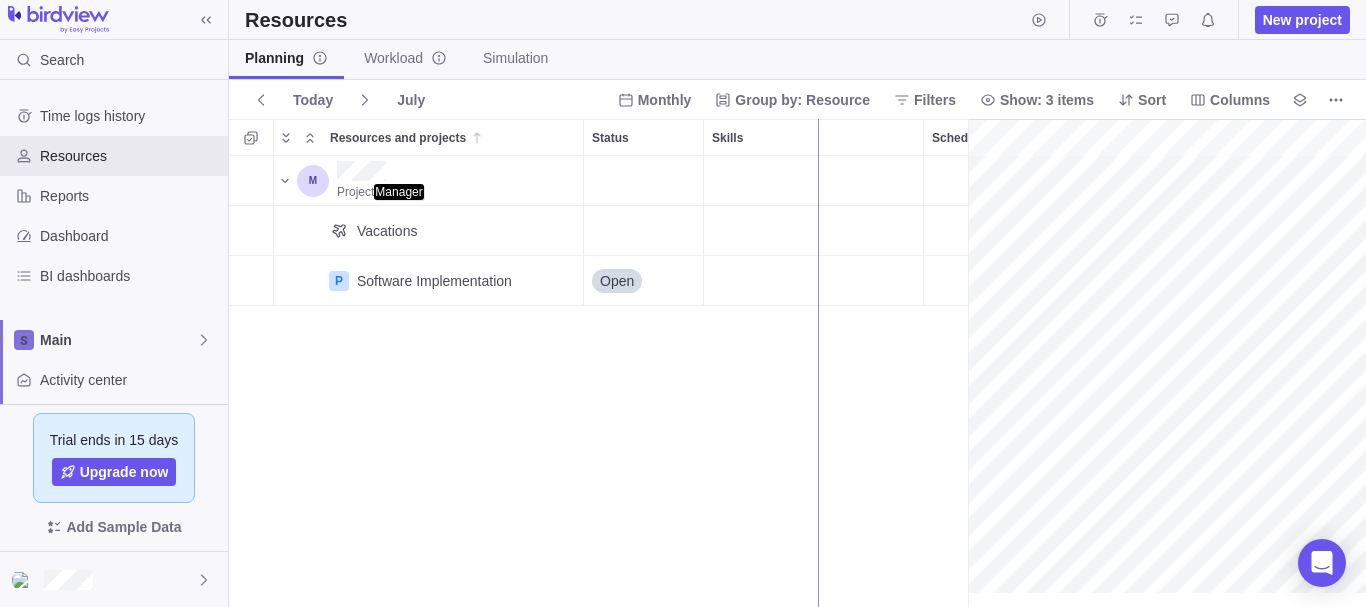 drag, startPoint x: 969, startPoint y: 325, endPoint x: 818, endPoint y: 384, distance: 162.11725 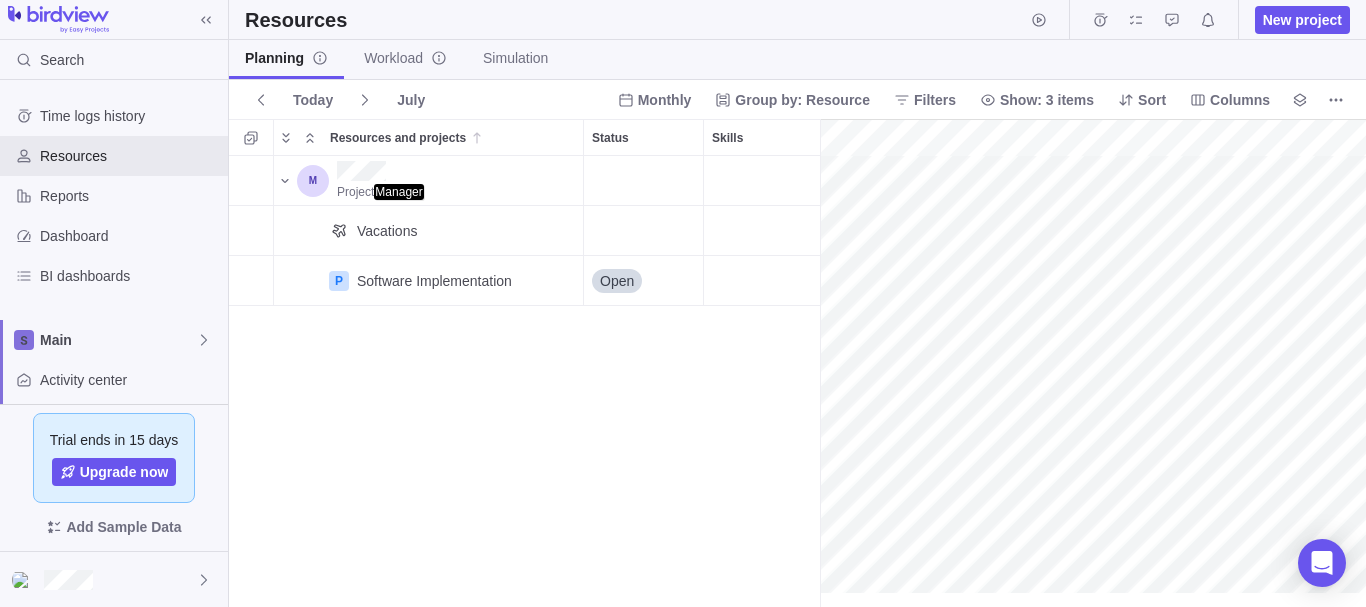 scroll, scrollTop: 436, scrollLeft: 577, axis: both 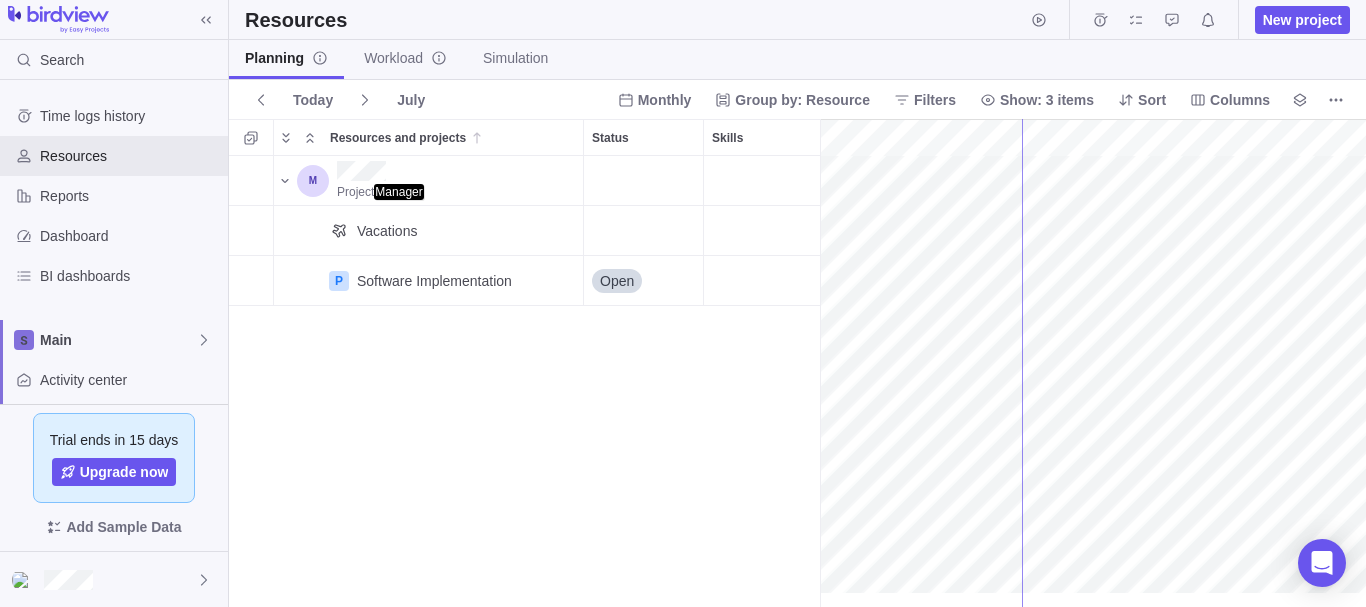 drag, startPoint x: 818, startPoint y: 384, endPoint x: 1022, endPoint y: 348, distance: 207.15211 